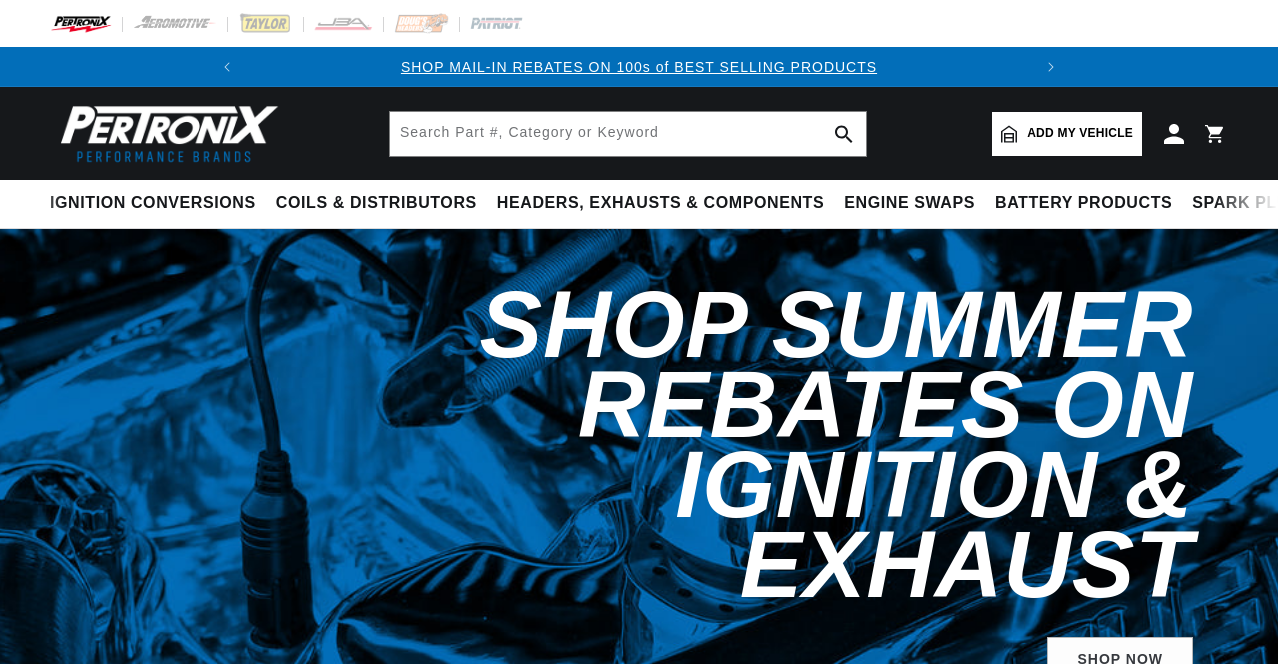 scroll, scrollTop: 0, scrollLeft: 0, axis: both 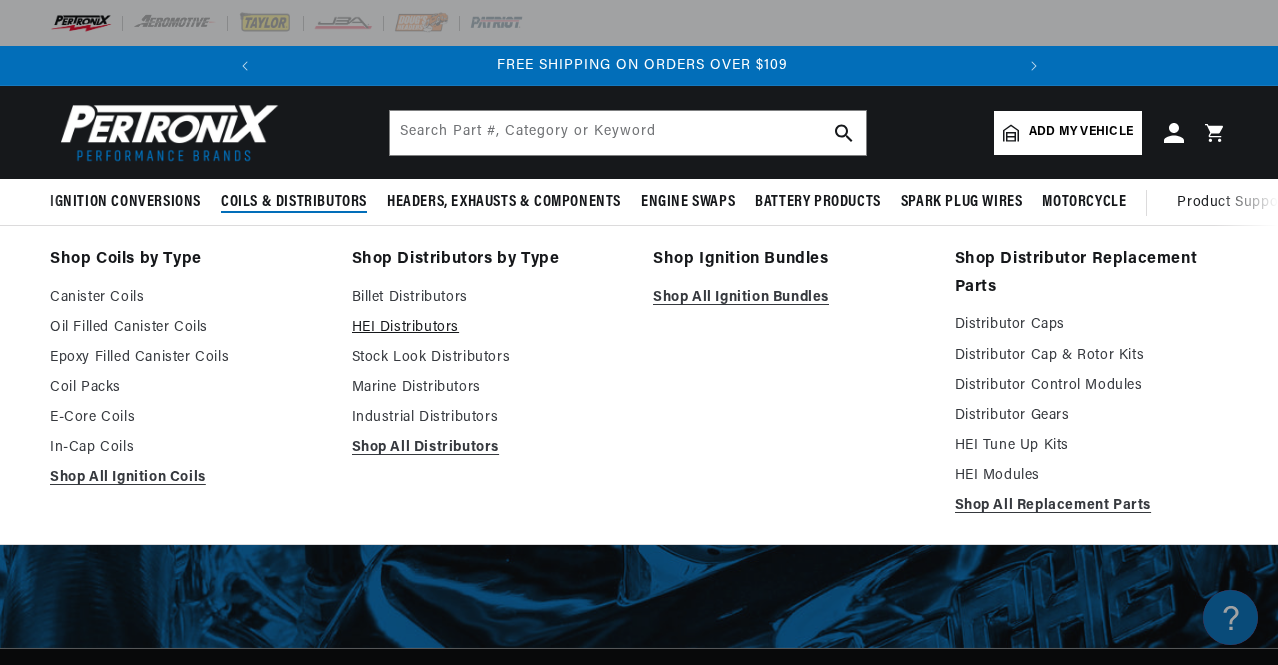 click on "HEI Distributors" at bounding box center [489, 328] 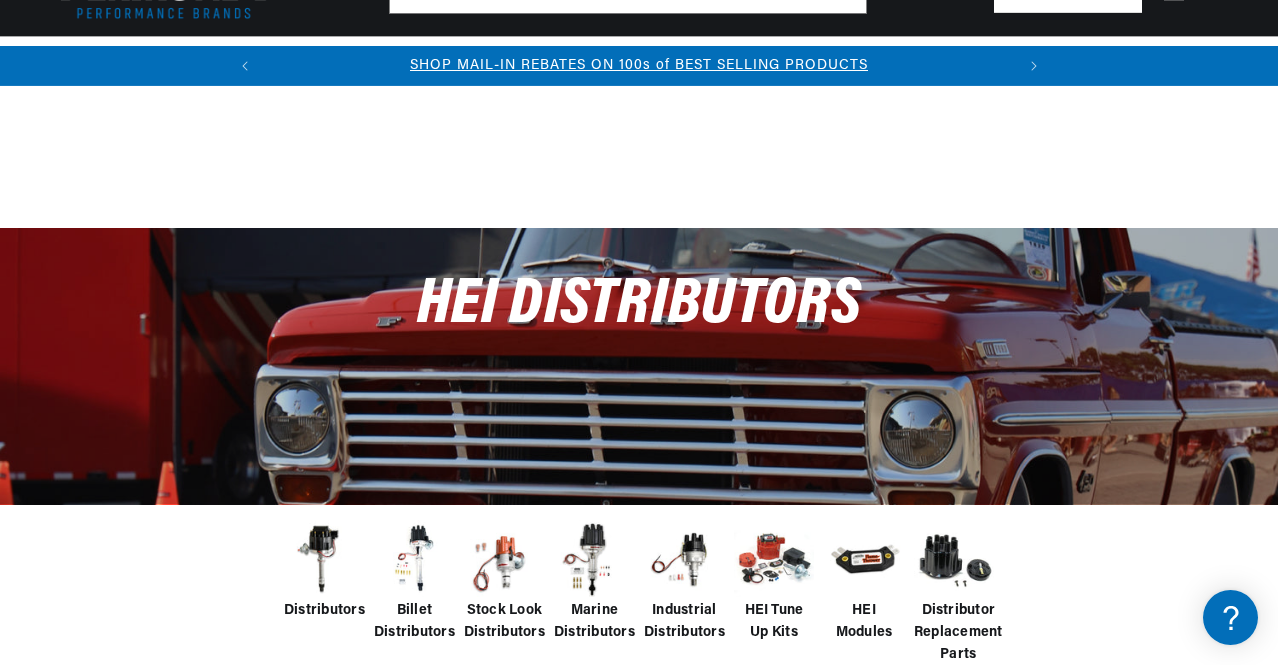 scroll, scrollTop: 432, scrollLeft: 0, axis: vertical 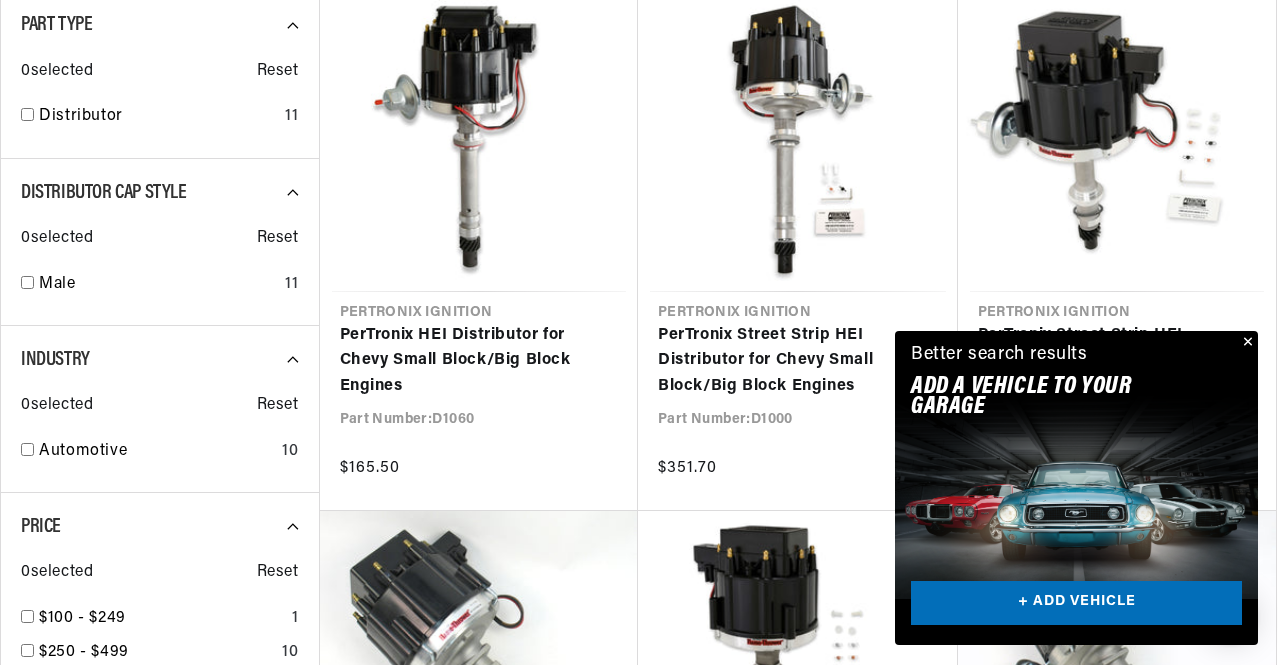 click at bounding box center [1246, 343] 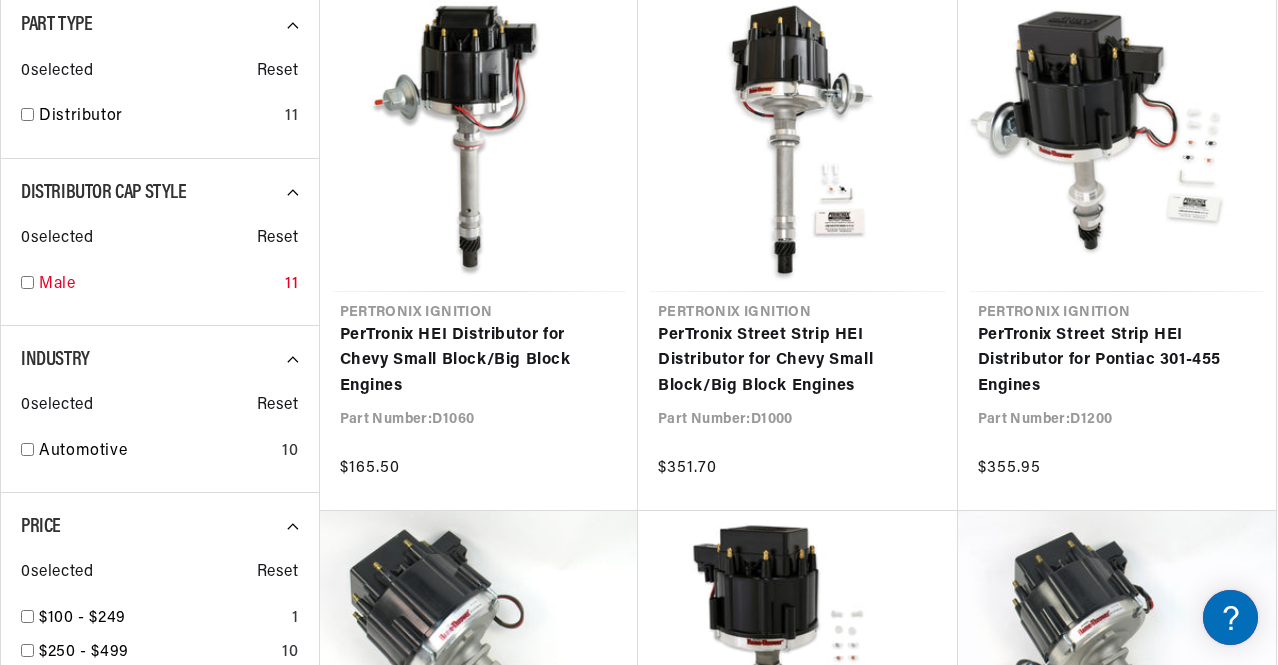 scroll, scrollTop: 0, scrollLeft: 746, axis: horizontal 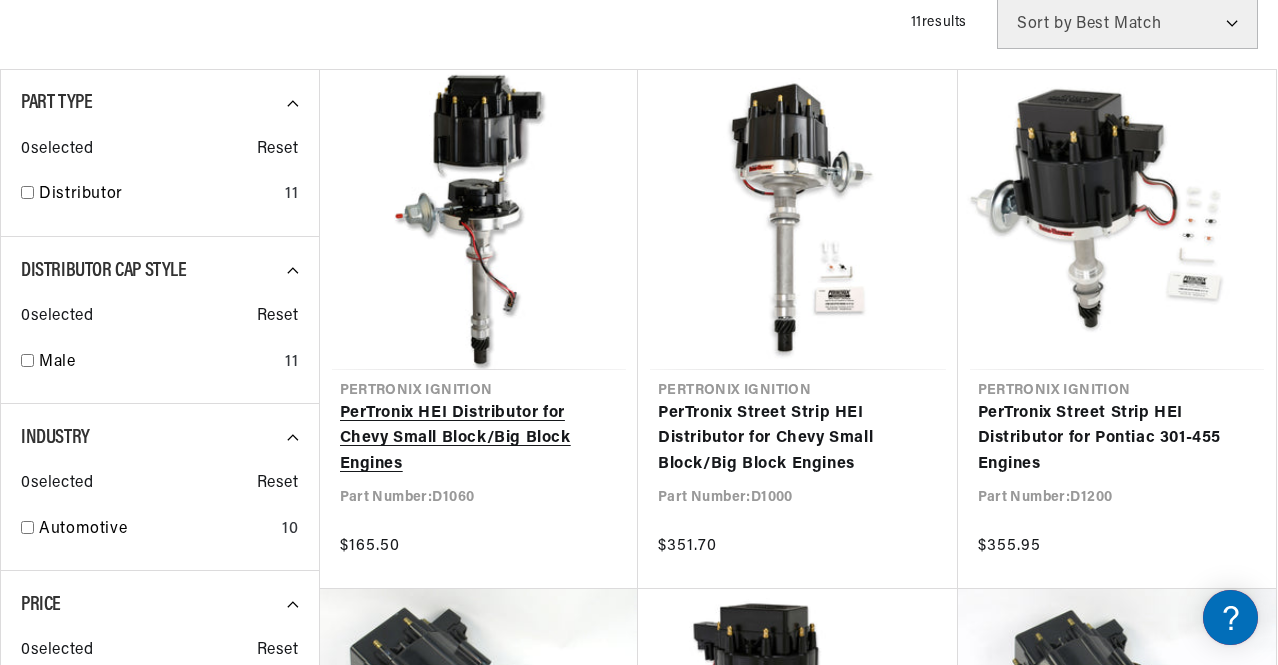 click on "PerTronix HEI Distributor for Chevy Small Block/Big Block Engines" at bounding box center (479, 439) 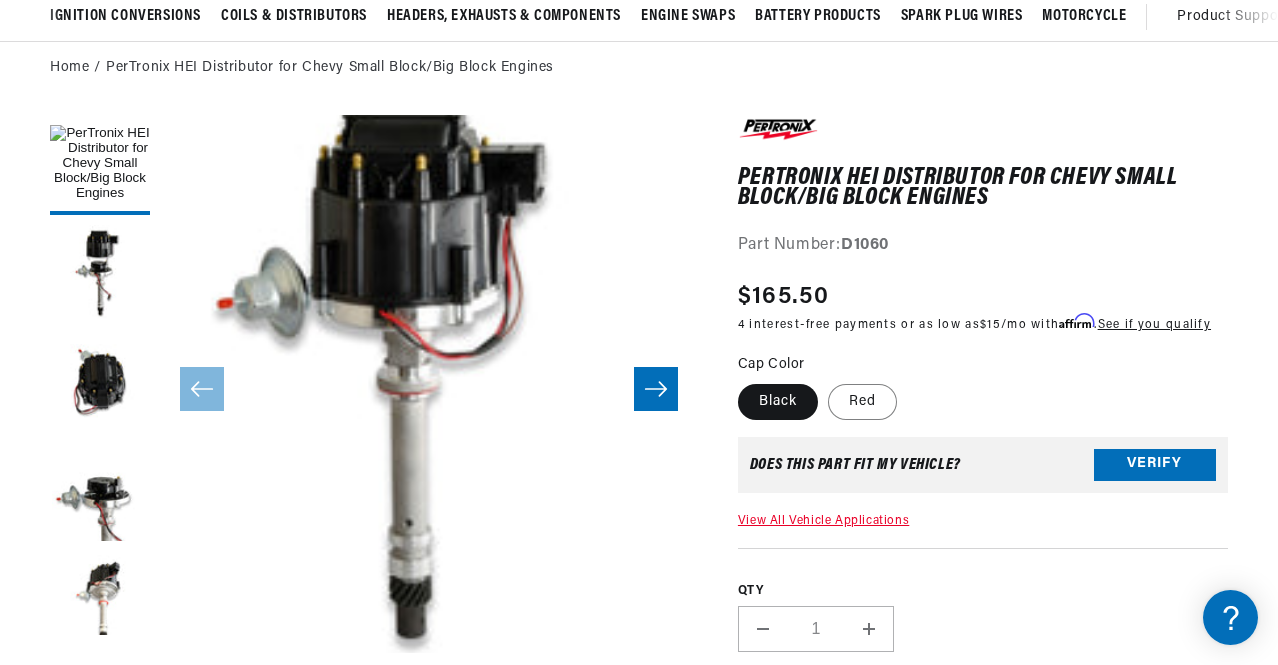 scroll, scrollTop: 188, scrollLeft: 0, axis: vertical 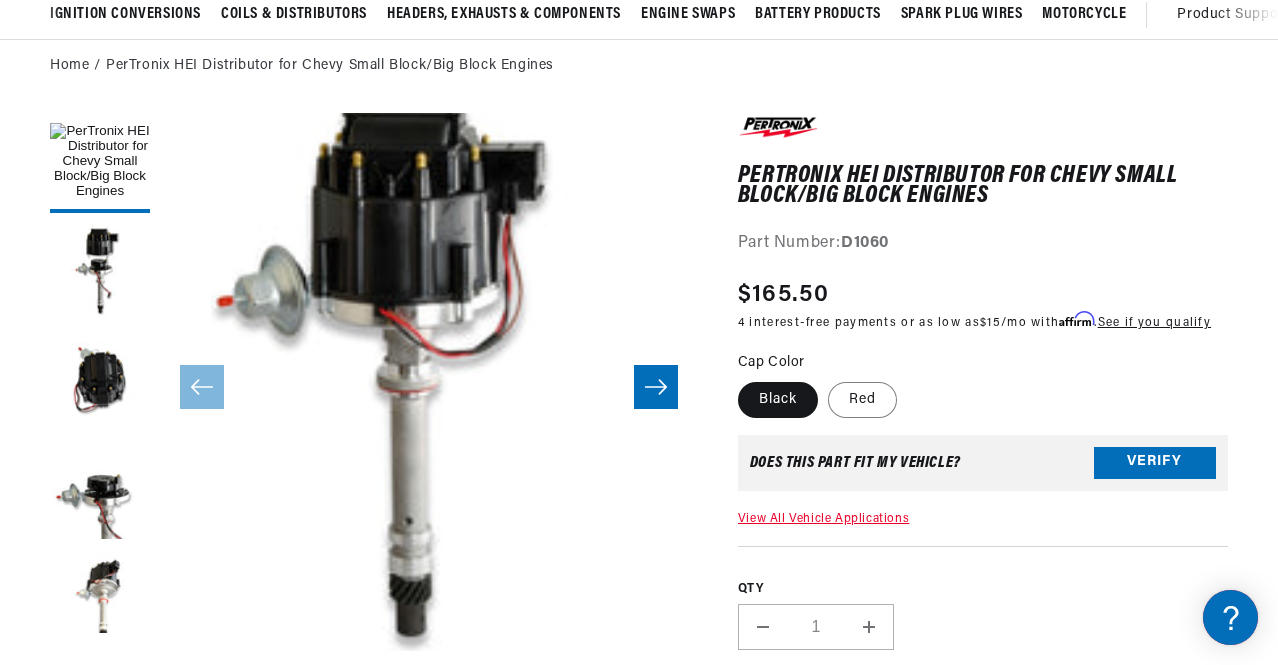 click at bounding box center [656, 387] 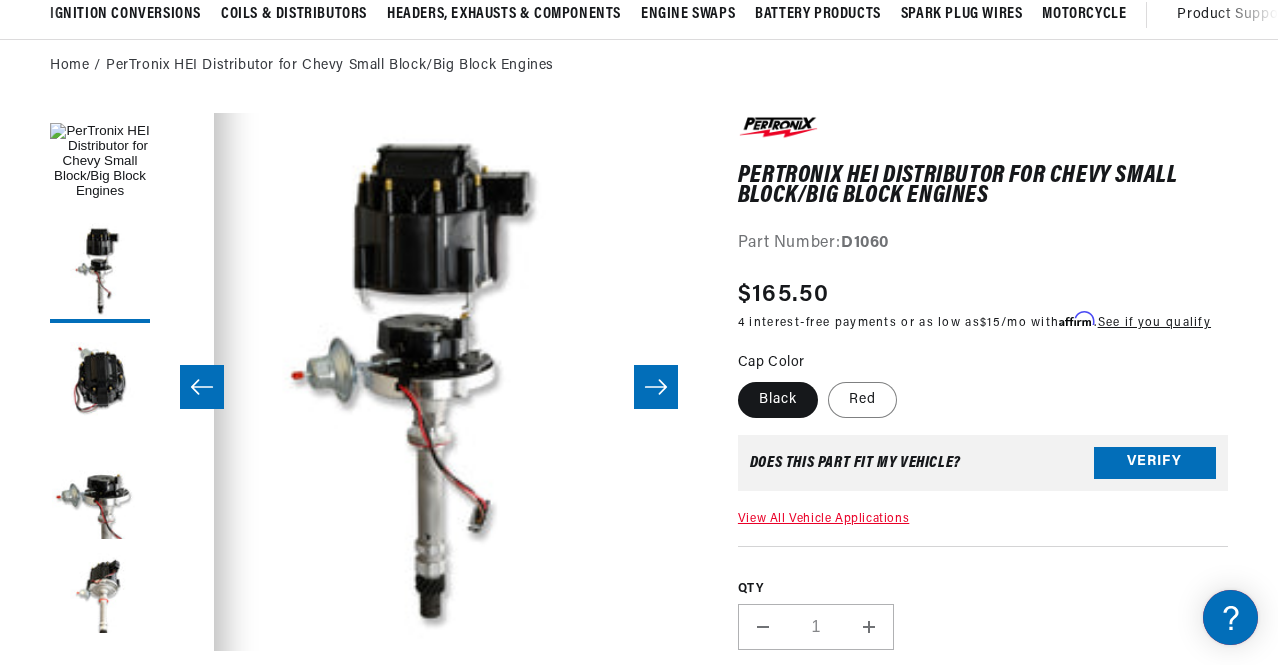click 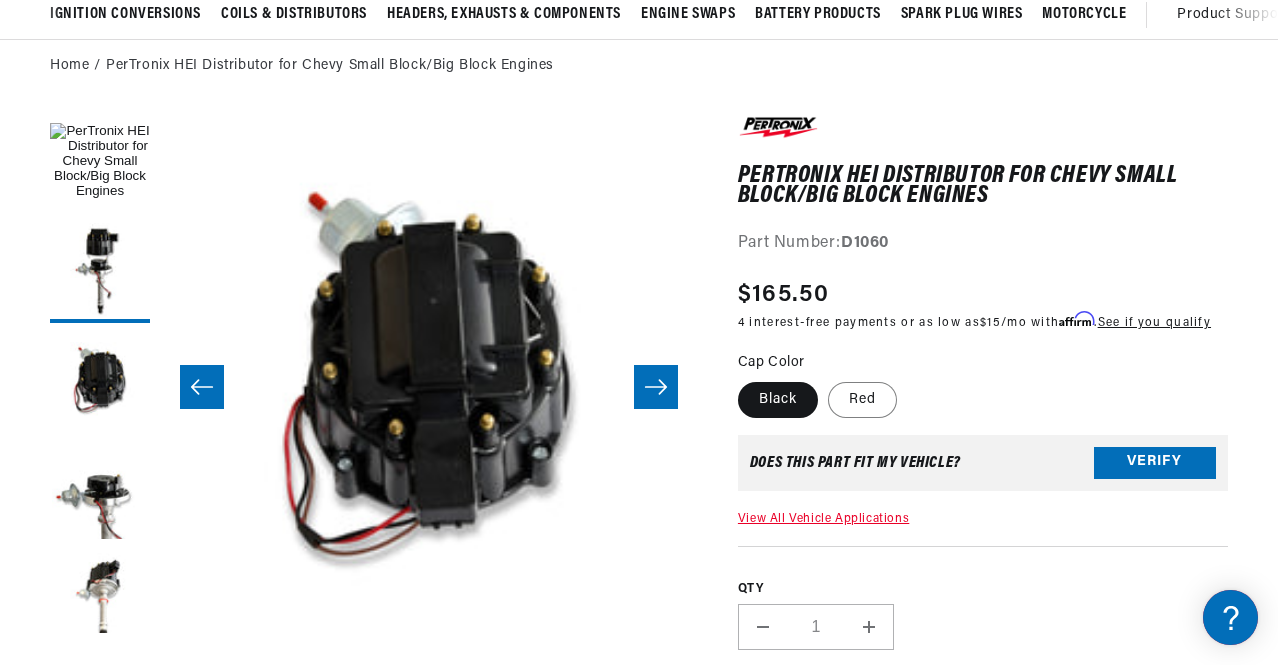 click 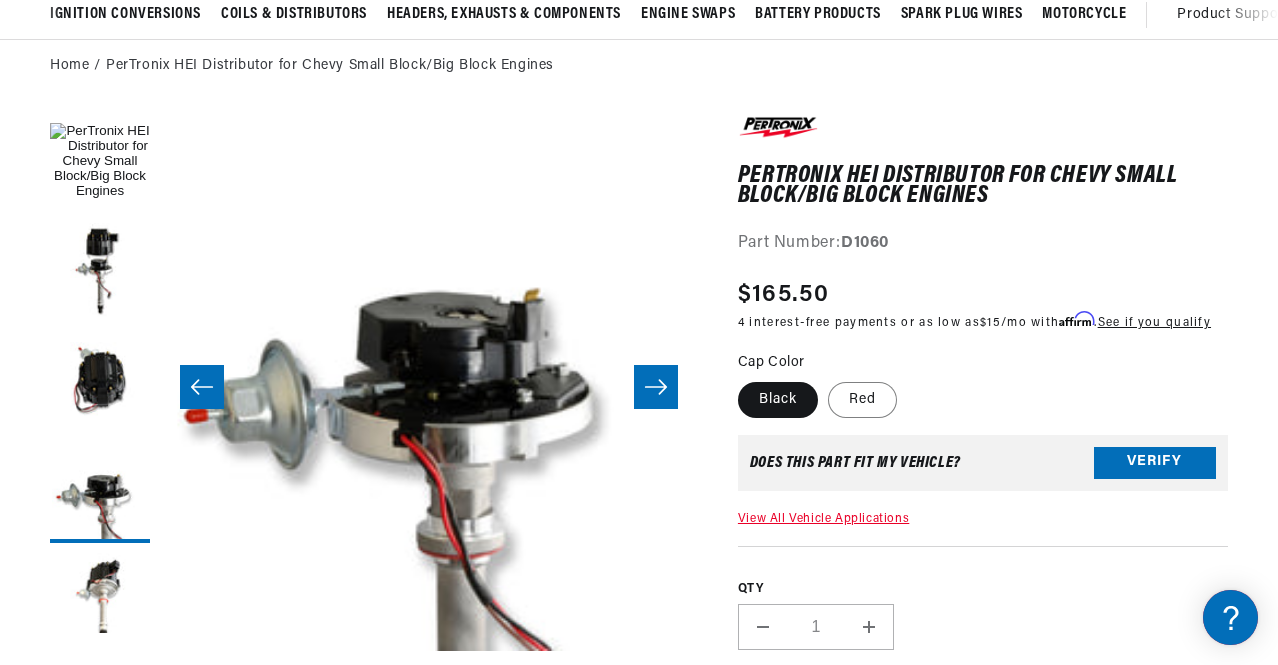 click 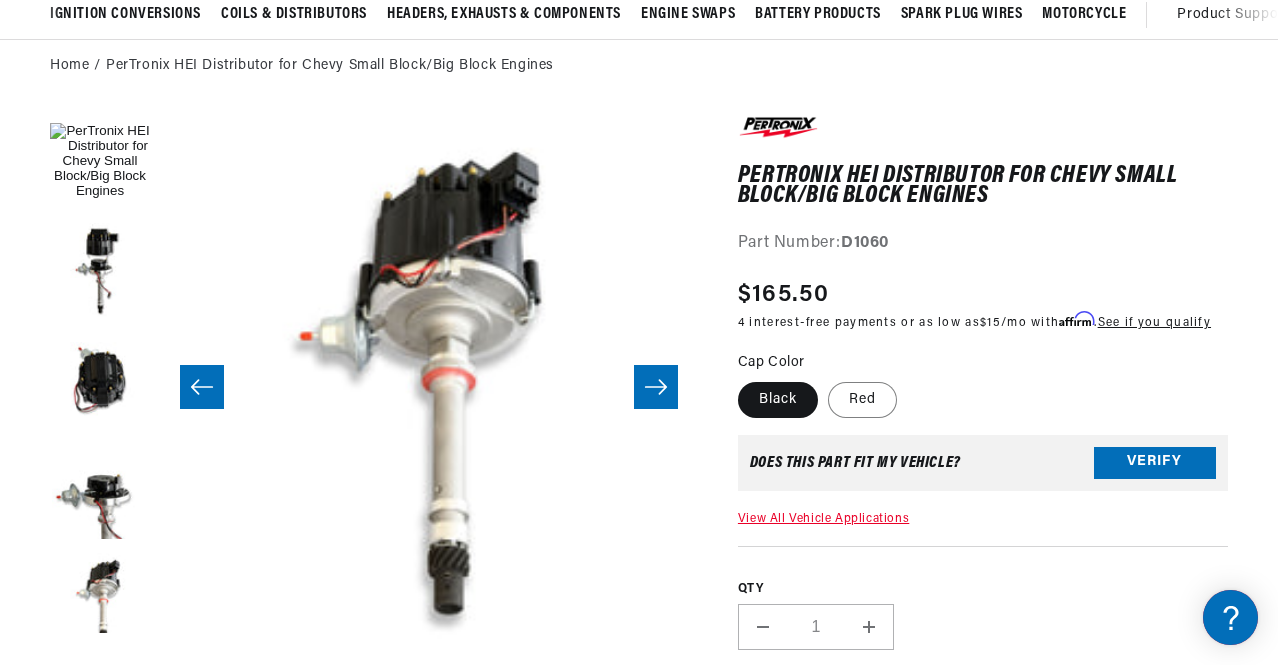 click 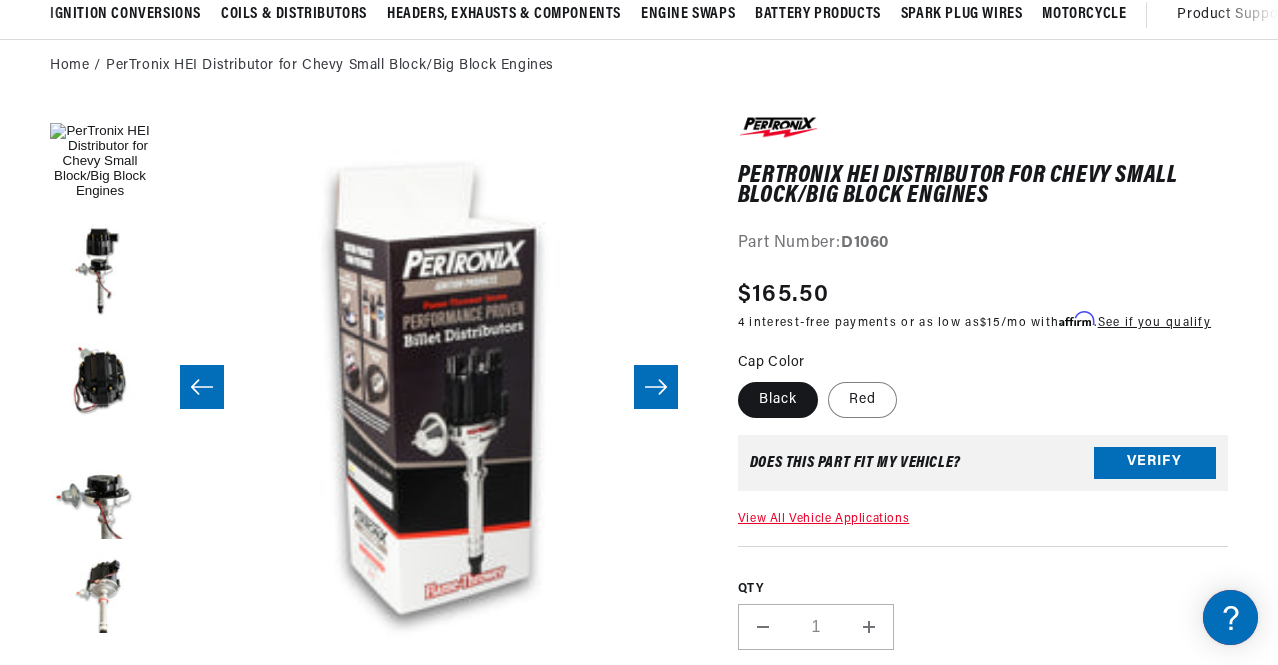 scroll, scrollTop: 0, scrollLeft: 746, axis: horizontal 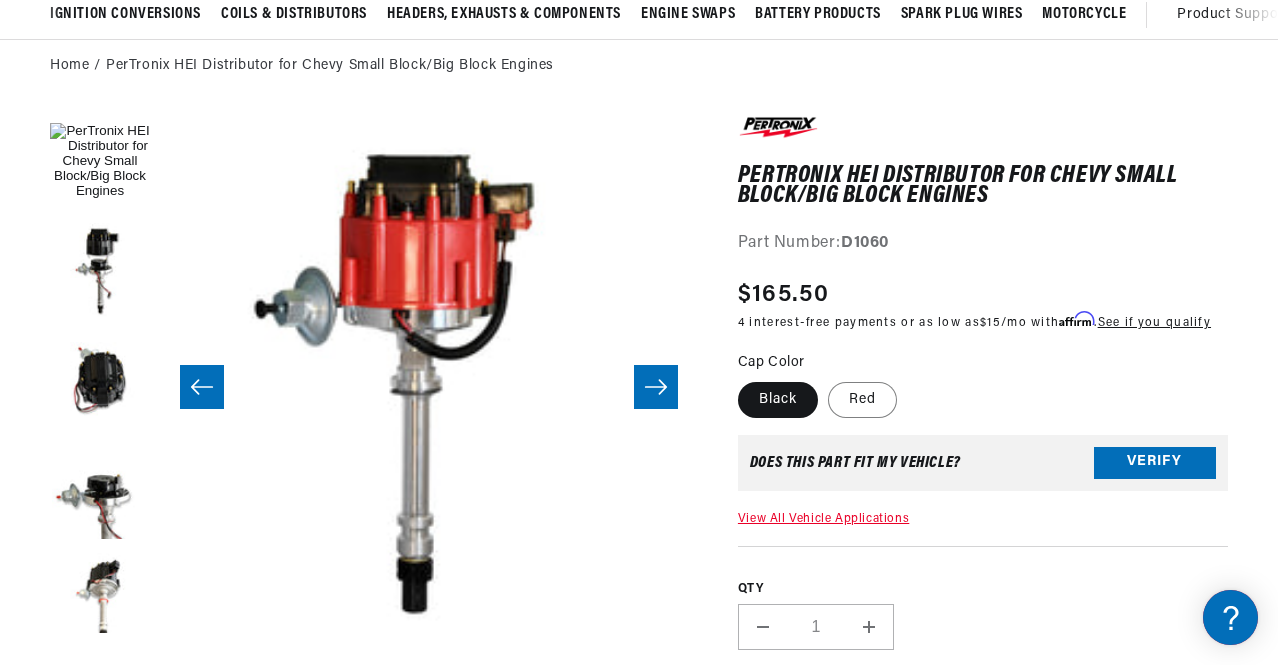 click 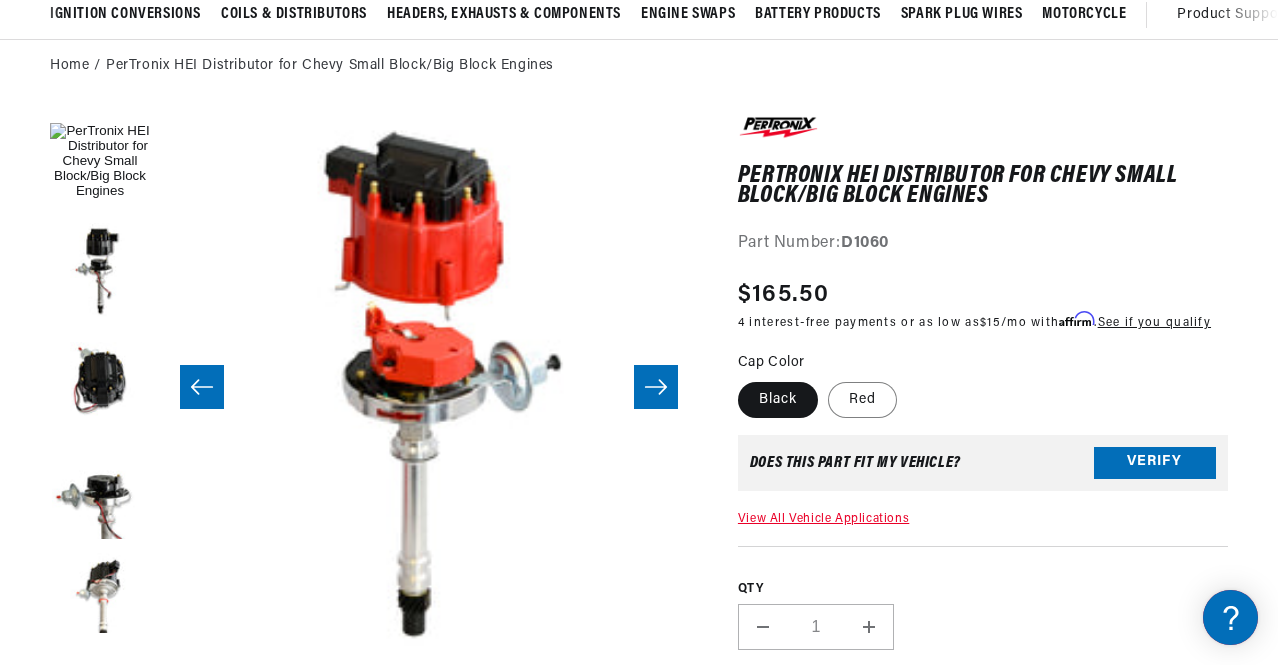 click 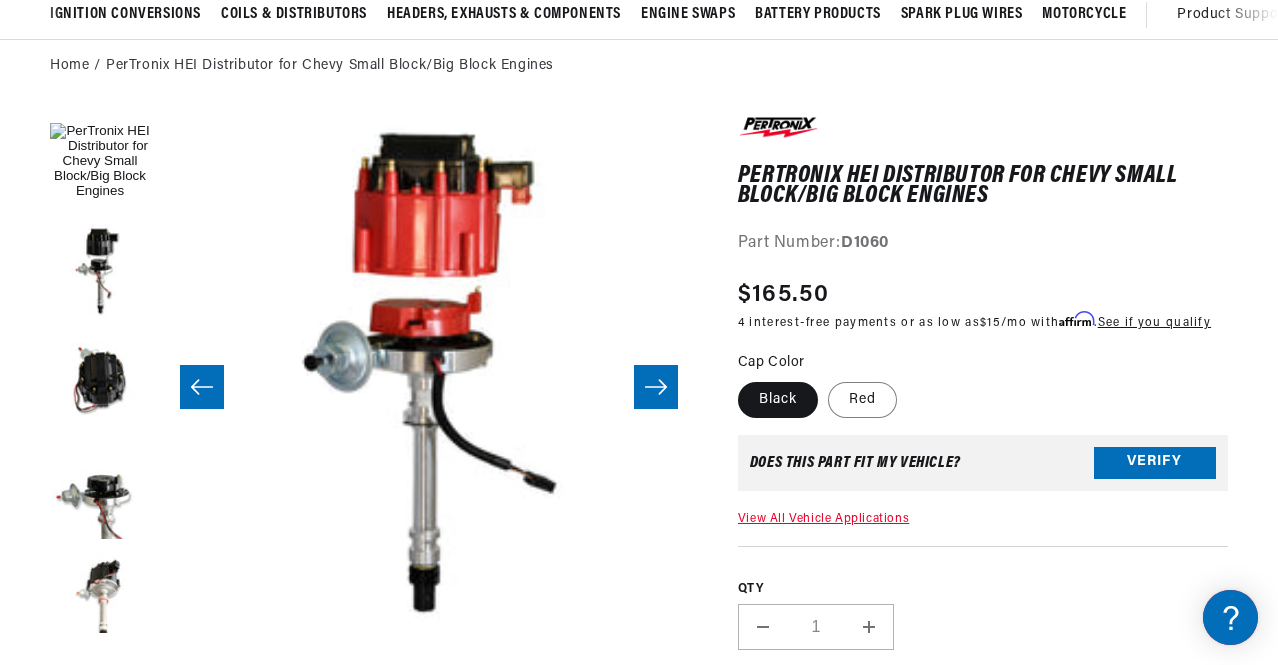 click 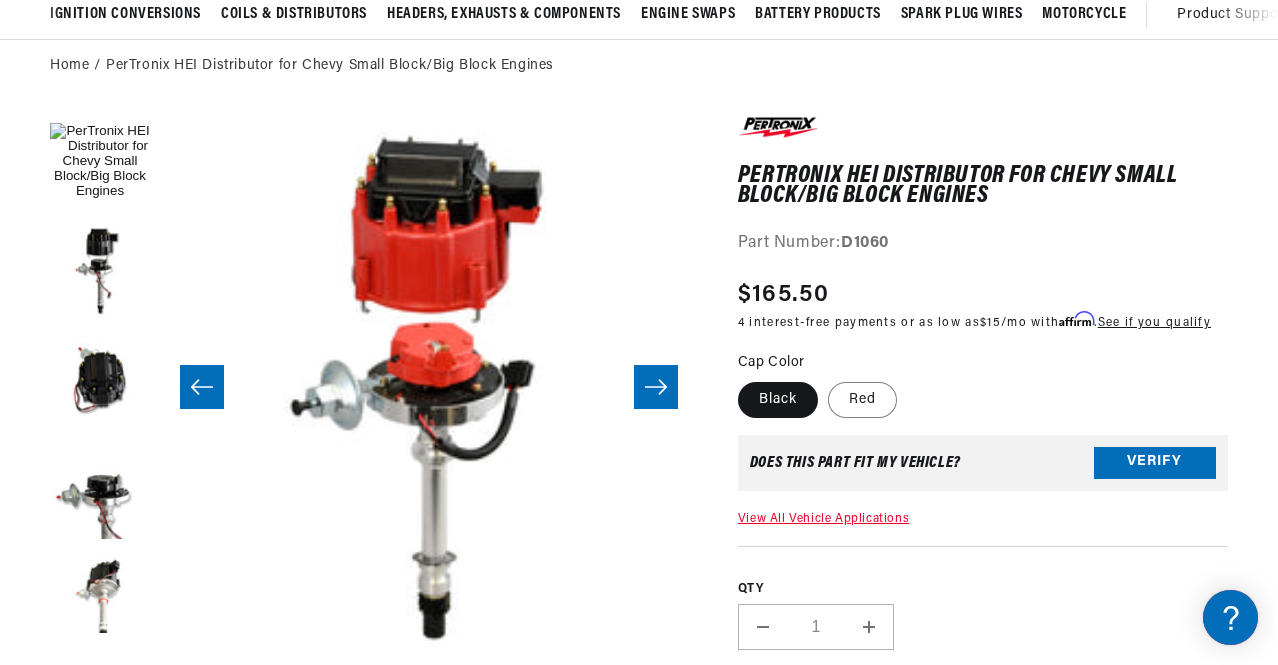 click 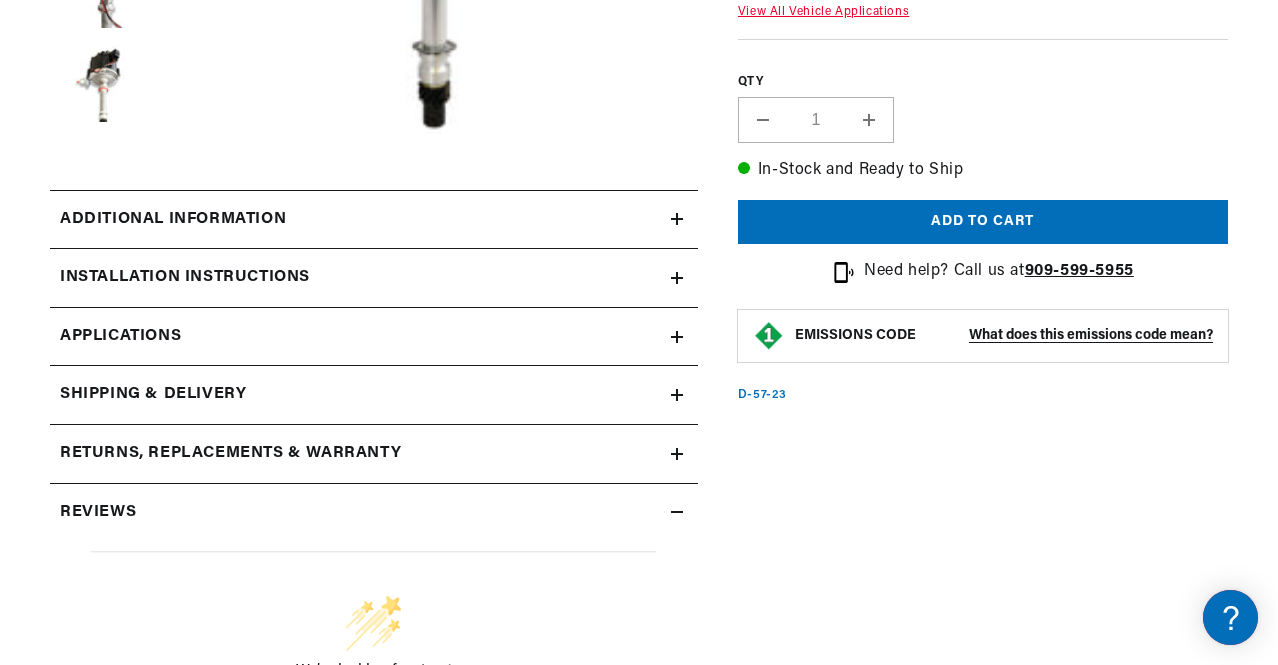 scroll, scrollTop: 709, scrollLeft: 0, axis: vertical 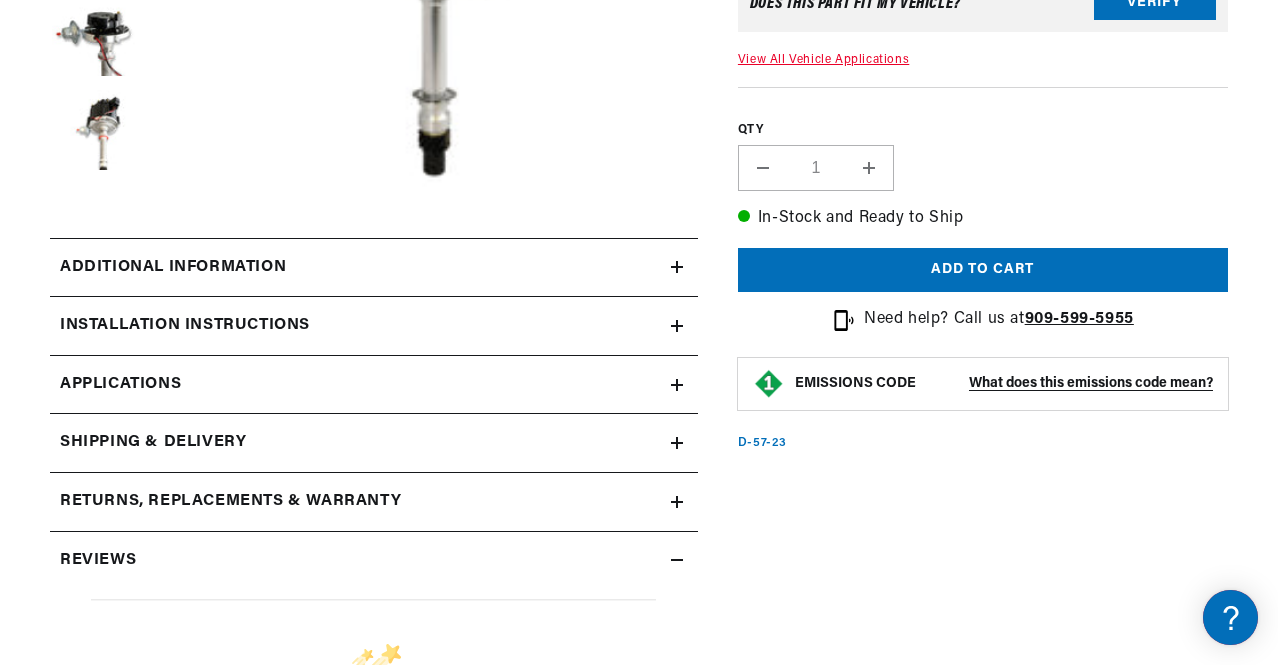 click on "Additional information" at bounding box center [360, 268] 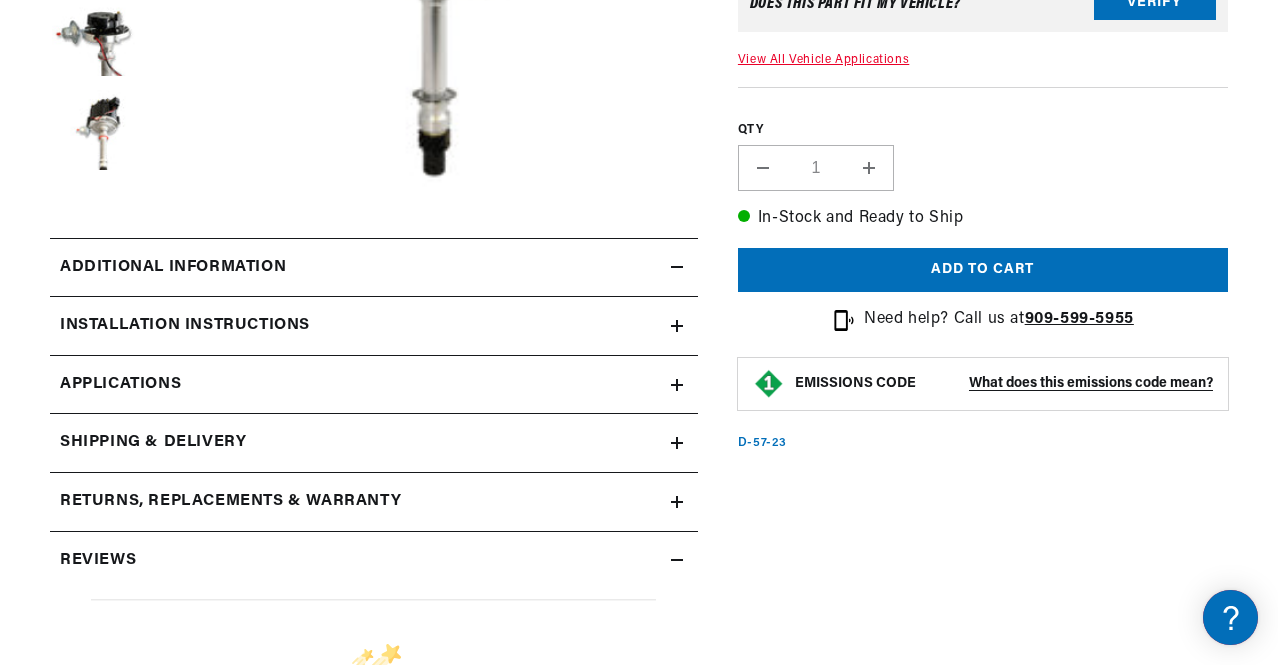 click 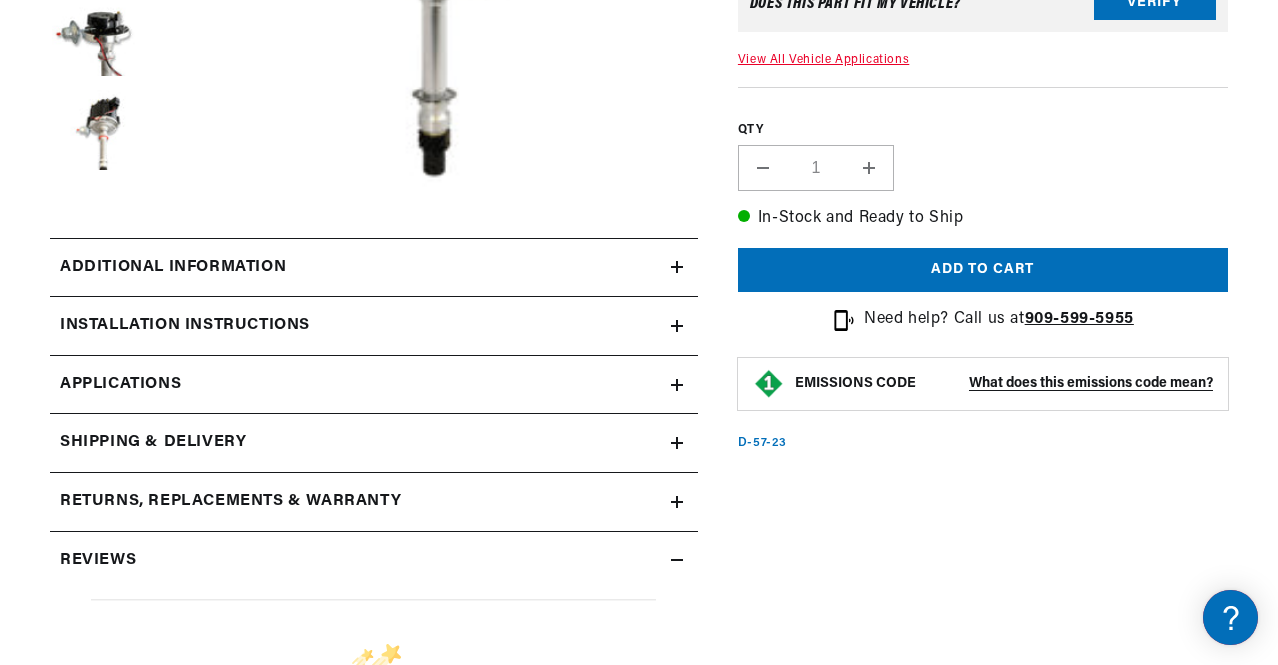 click 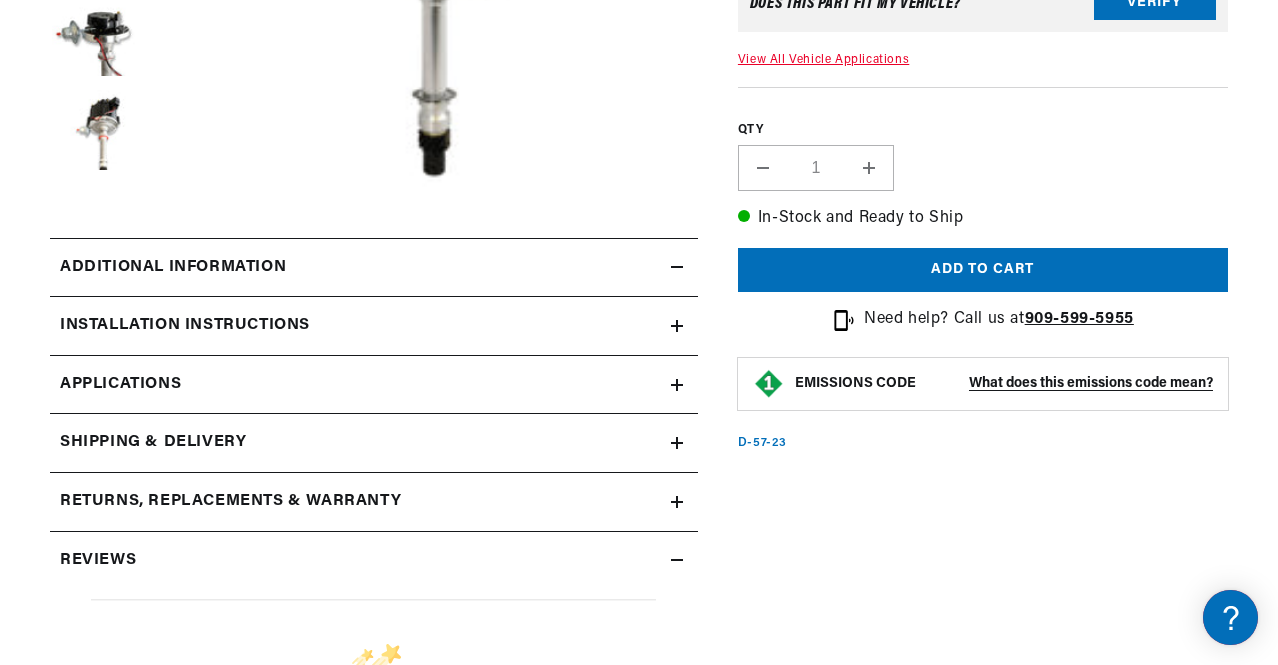 click 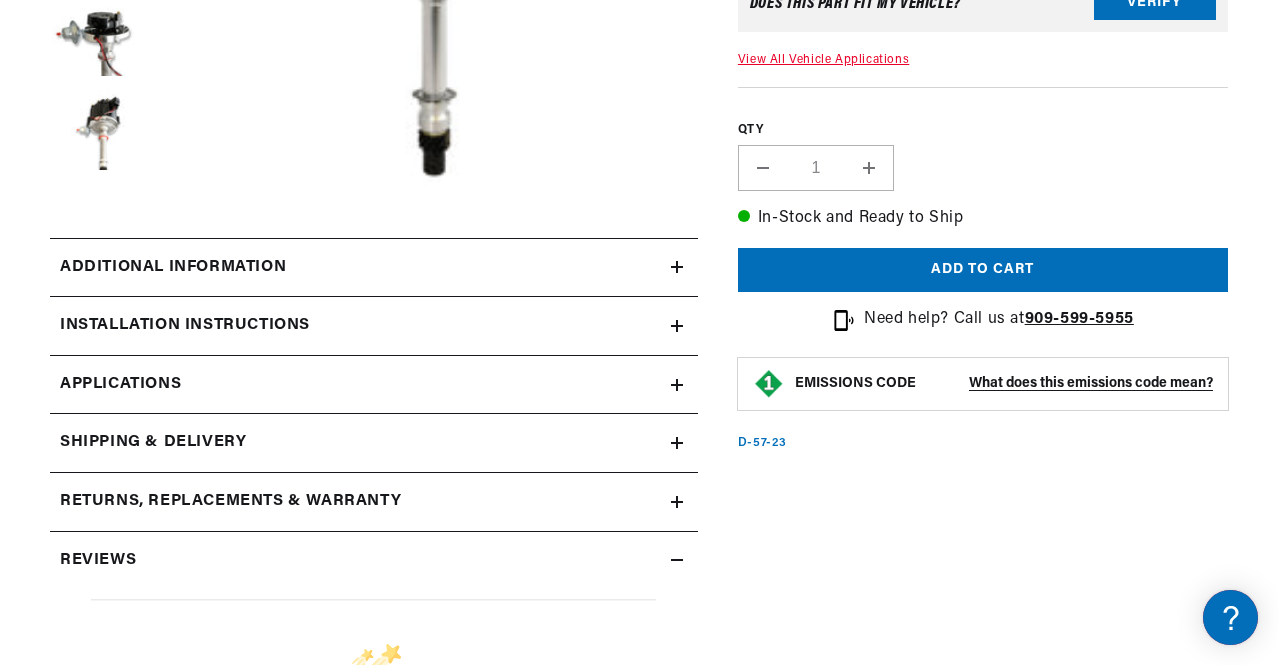 click on "Installation instructions" at bounding box center [374, 268] 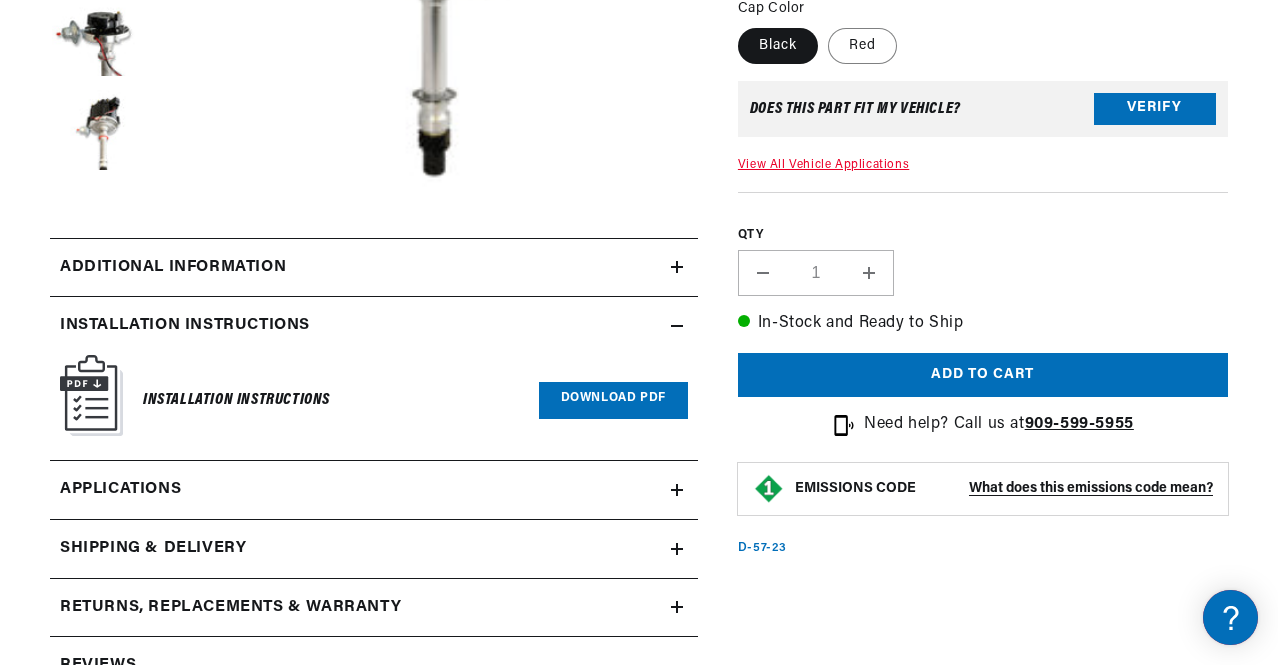 scroll, scrollTop: 0, scrollLeft: 0, axis: both 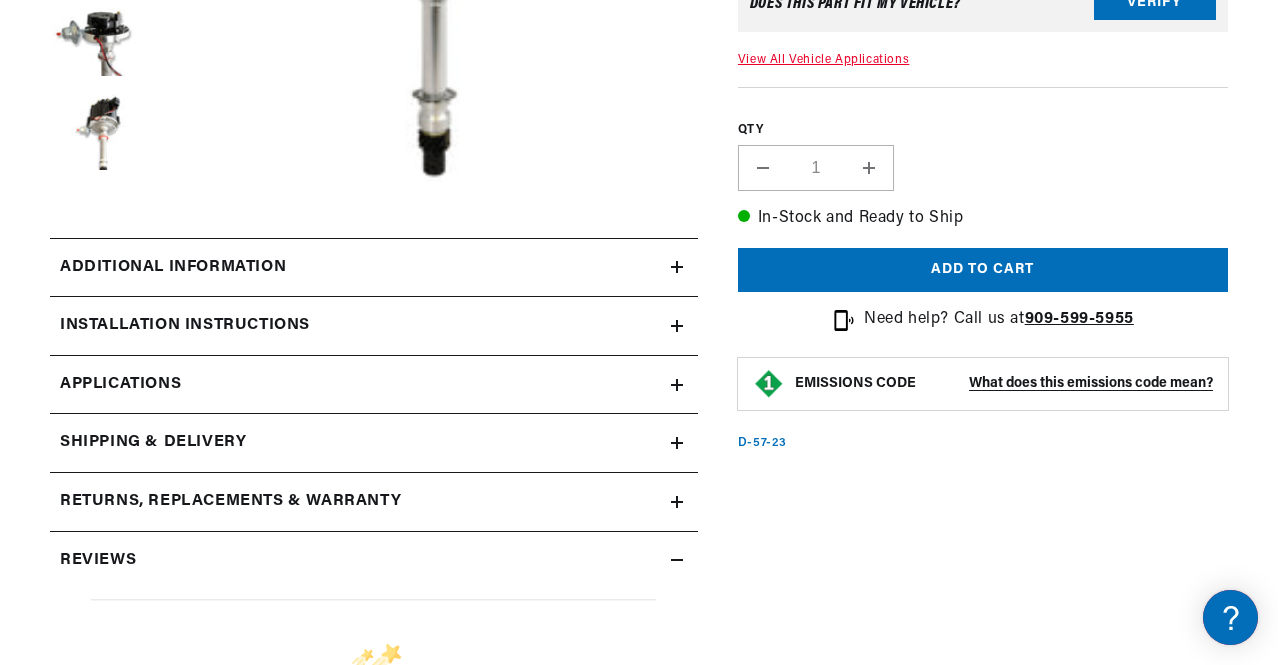 click 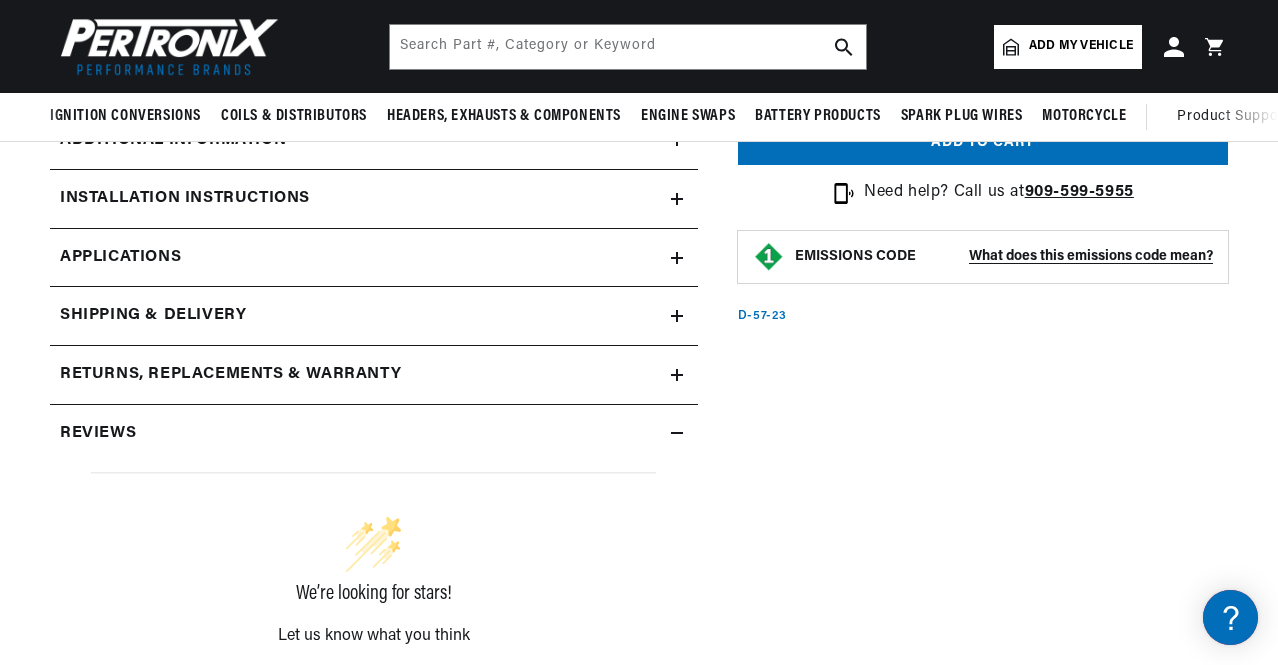 scroll, scrollTop: 778, scrollLeft: 0, axis: vertical 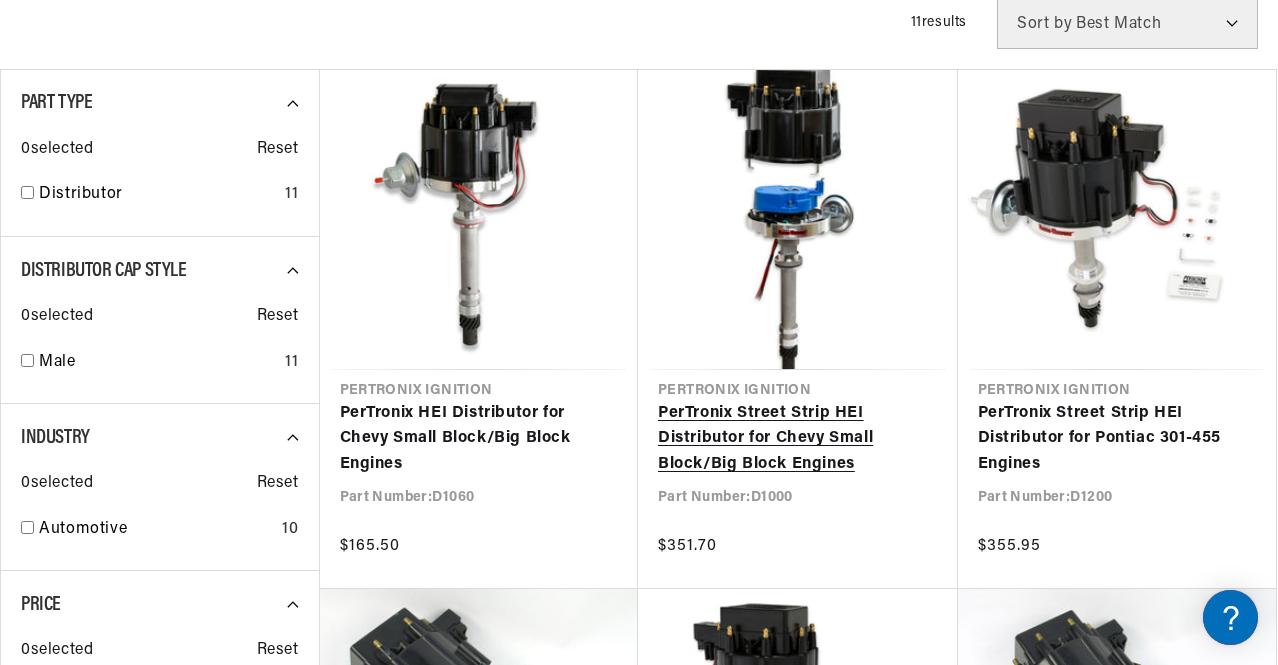 click on "PerTronix Street Strip HEI Distributor for Chevy Small Block/Big Block Engines" at bounding box center (798, 439) 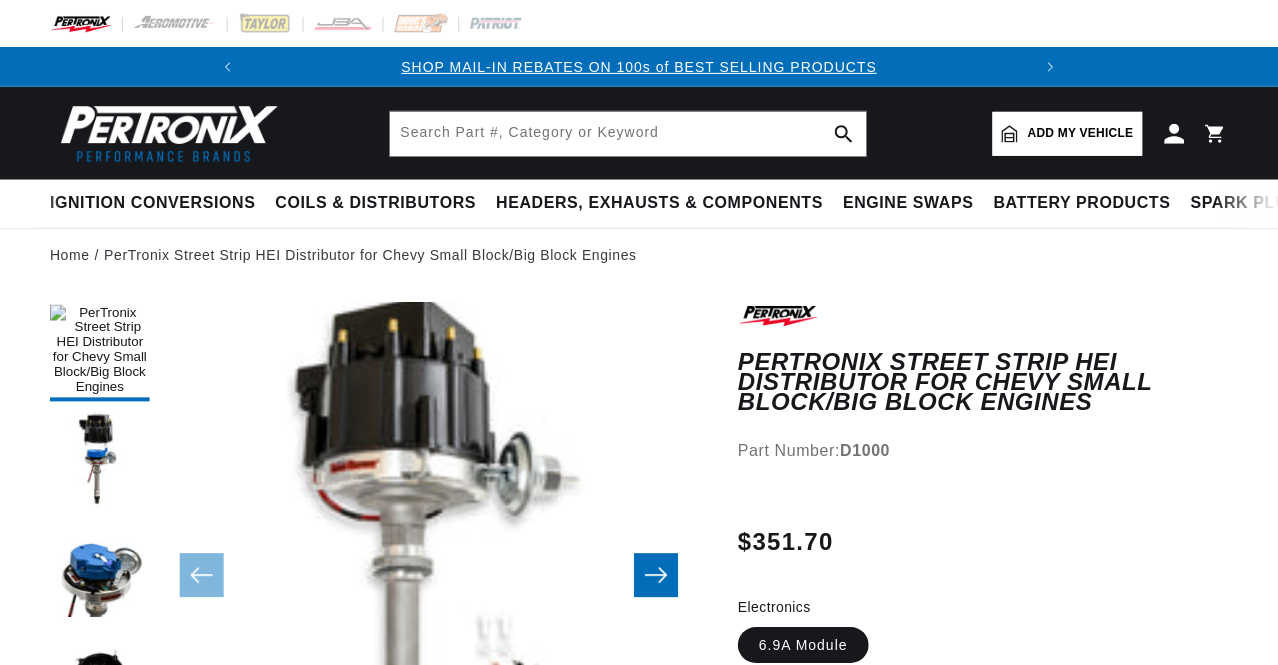 scroll, scrollTop: 0, scrollLeft: 0, axis: both 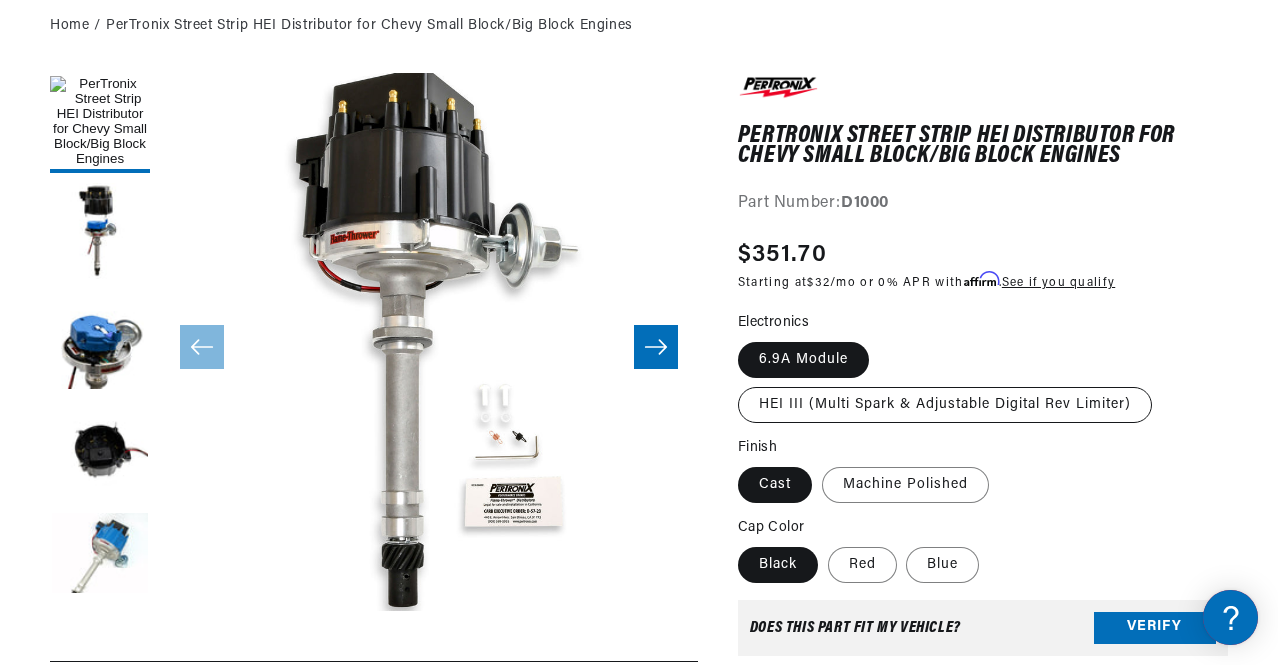 click on "HEI III (Multi Spark & Adjustable Digital Rev Limiter)" at bounding box center [945, 405] 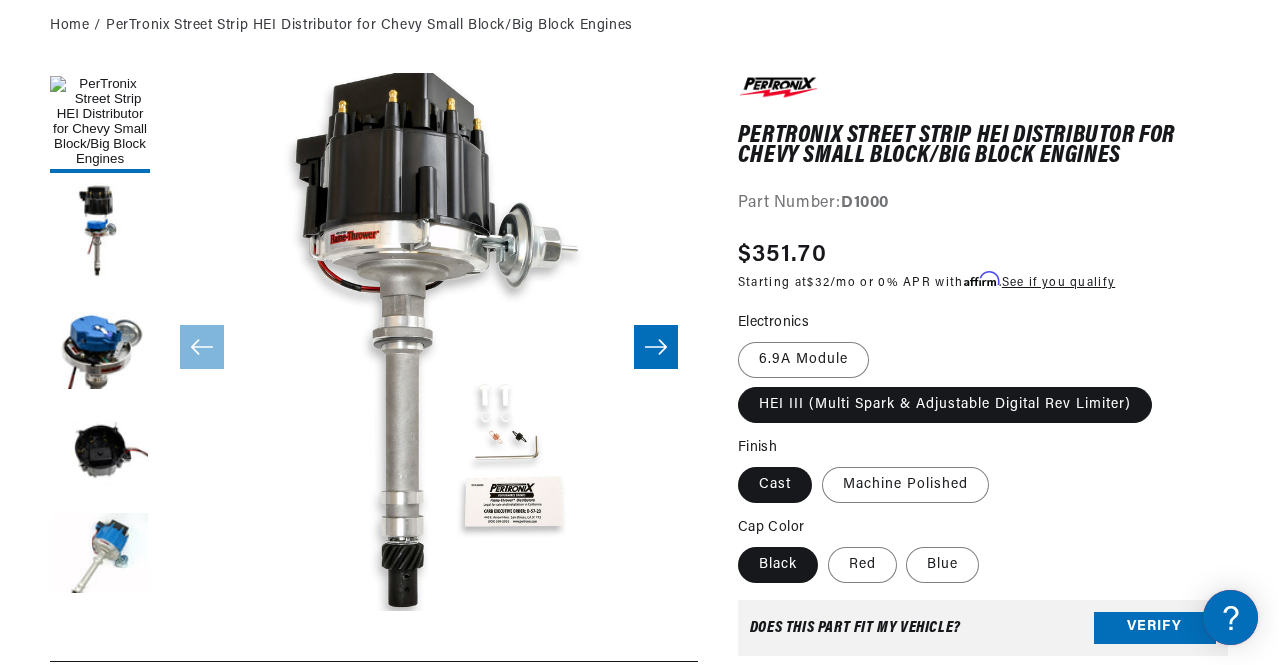 scroll, scrollTop: 0, scrollLeft: 0, axis: both 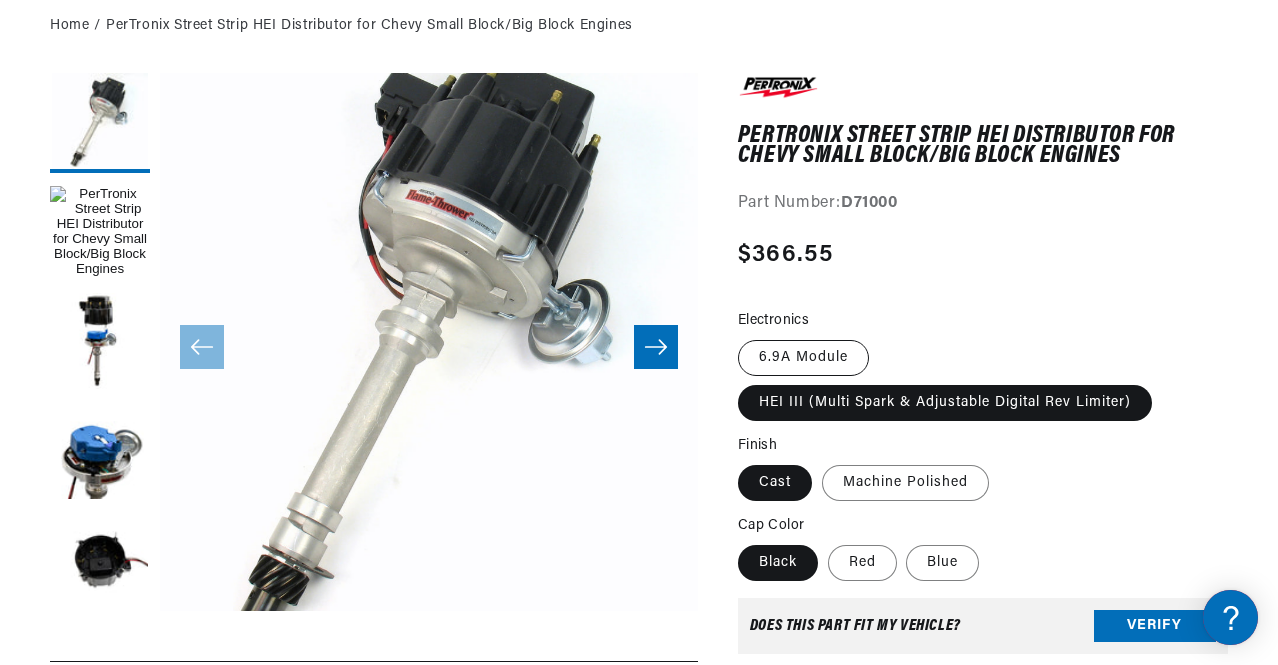 click on "6.9A Module" at bounding box center (803, 358) 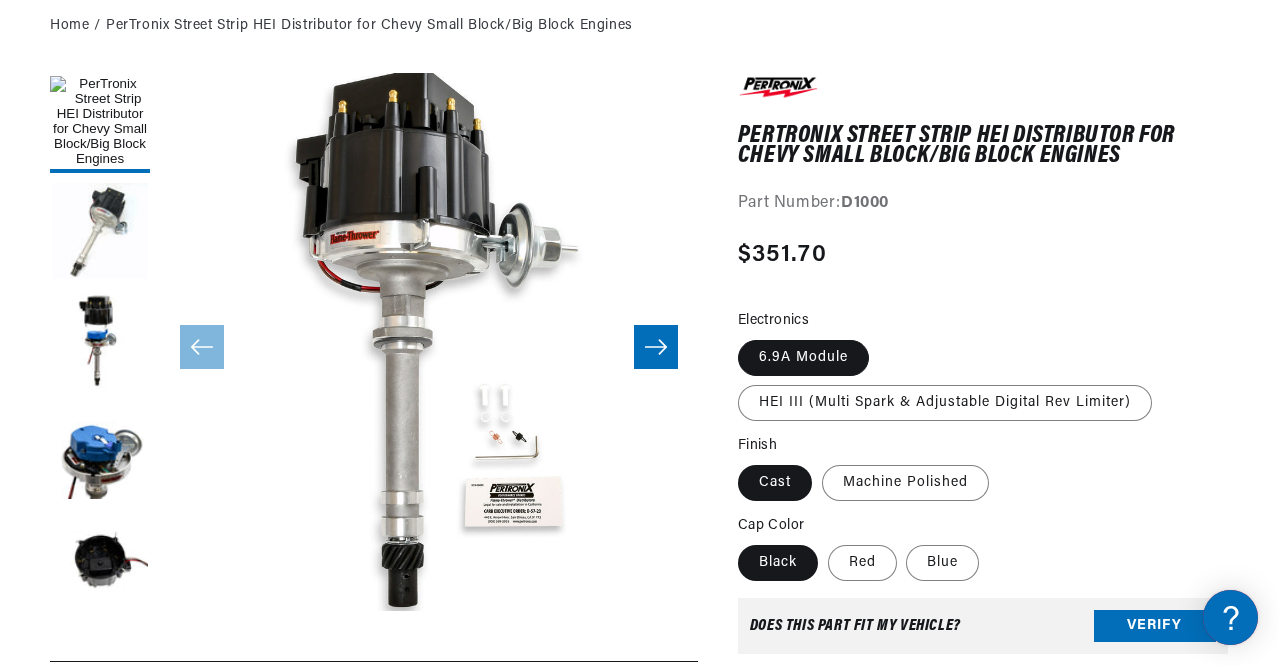 scroll, scrollTop: 0, scrollLeft: 746, axis: horizontal 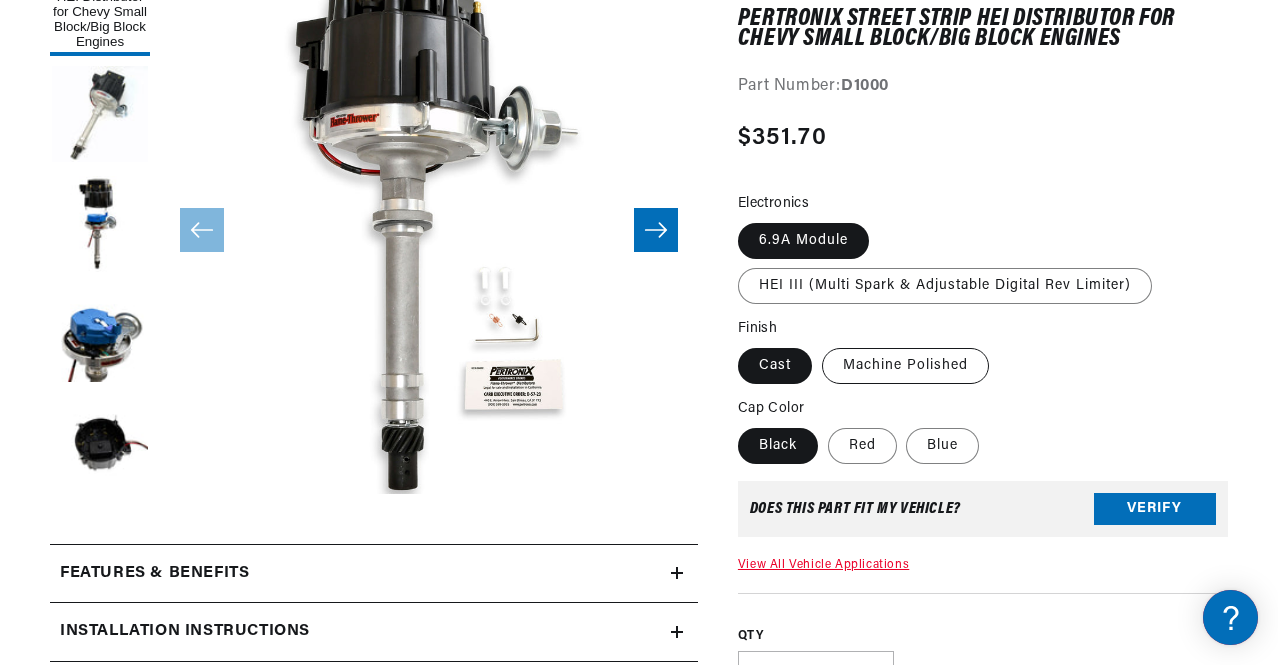 click on "Machine Polished" at bounding box center [905, 366] 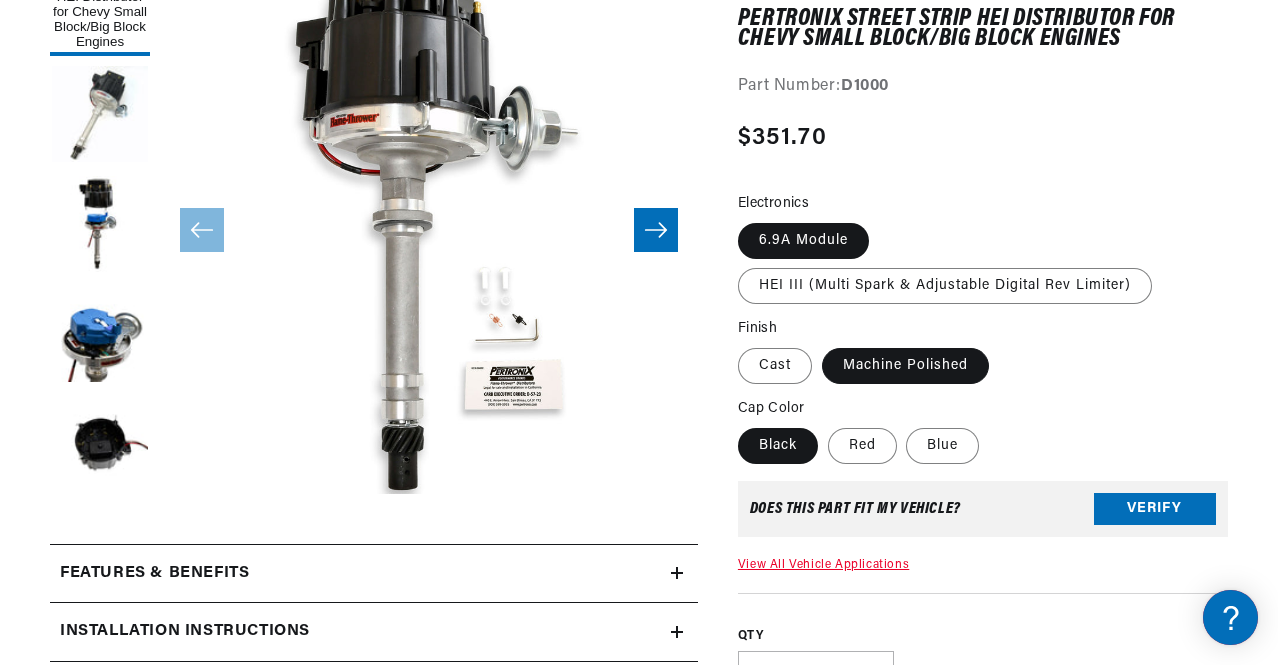 scroll, scrollTop: 0, scrollLeft: 0, axis: both 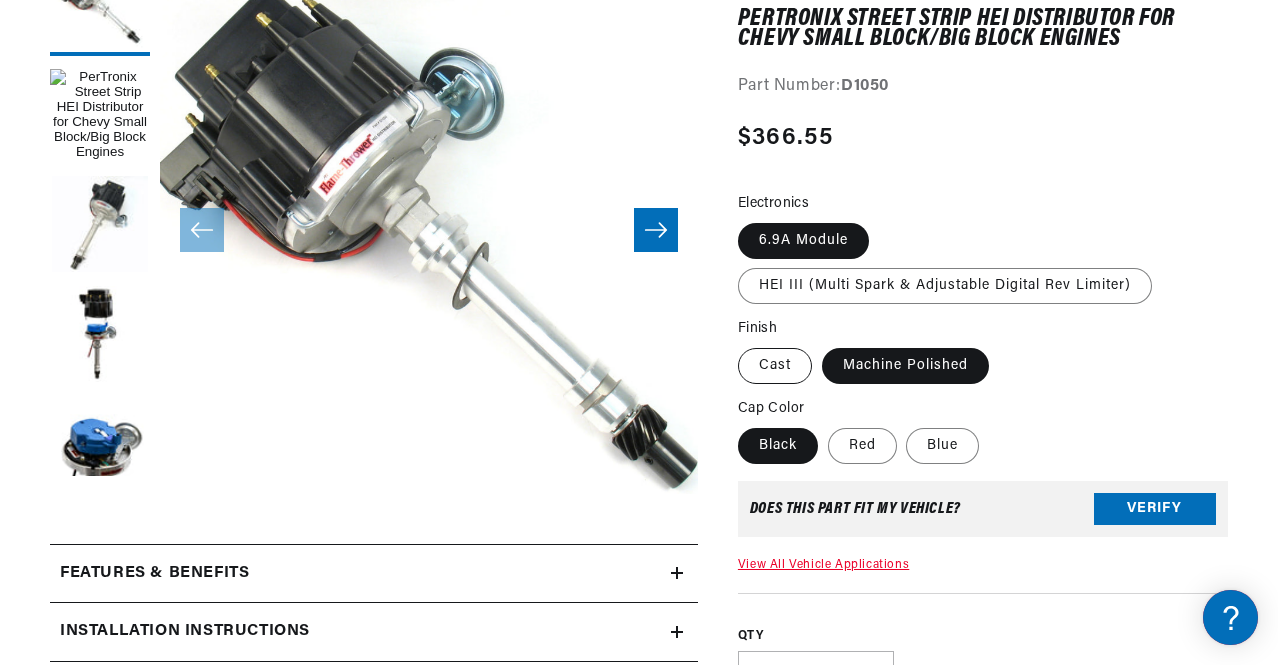 click on "Cast" at bounding box center (775, 366) 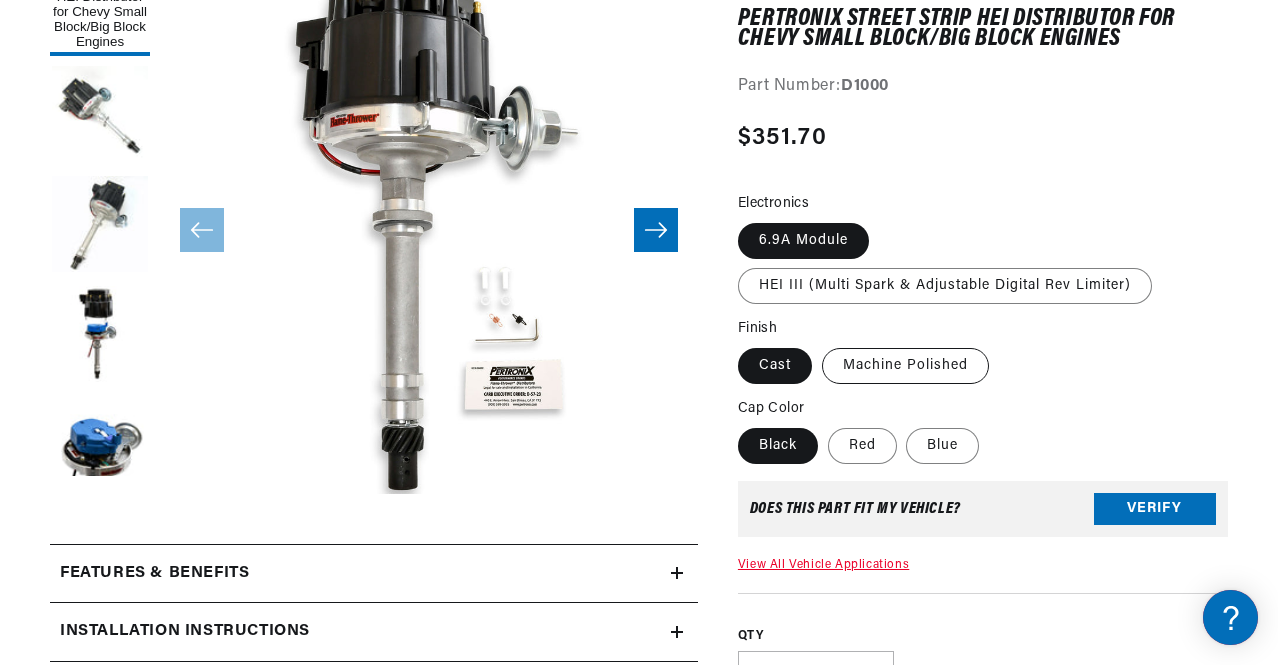 scroll, scrollTop: 0, scrollLeft: 0, axis: both 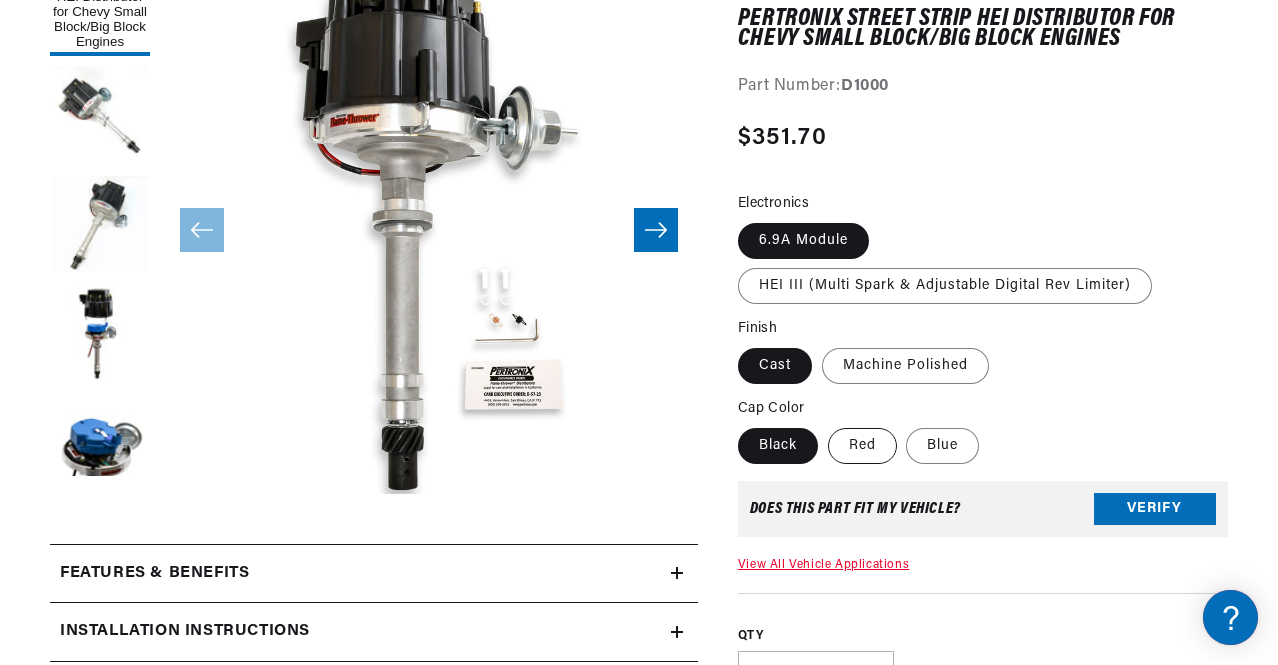 click on "Red" at bounding box center [862, 446] 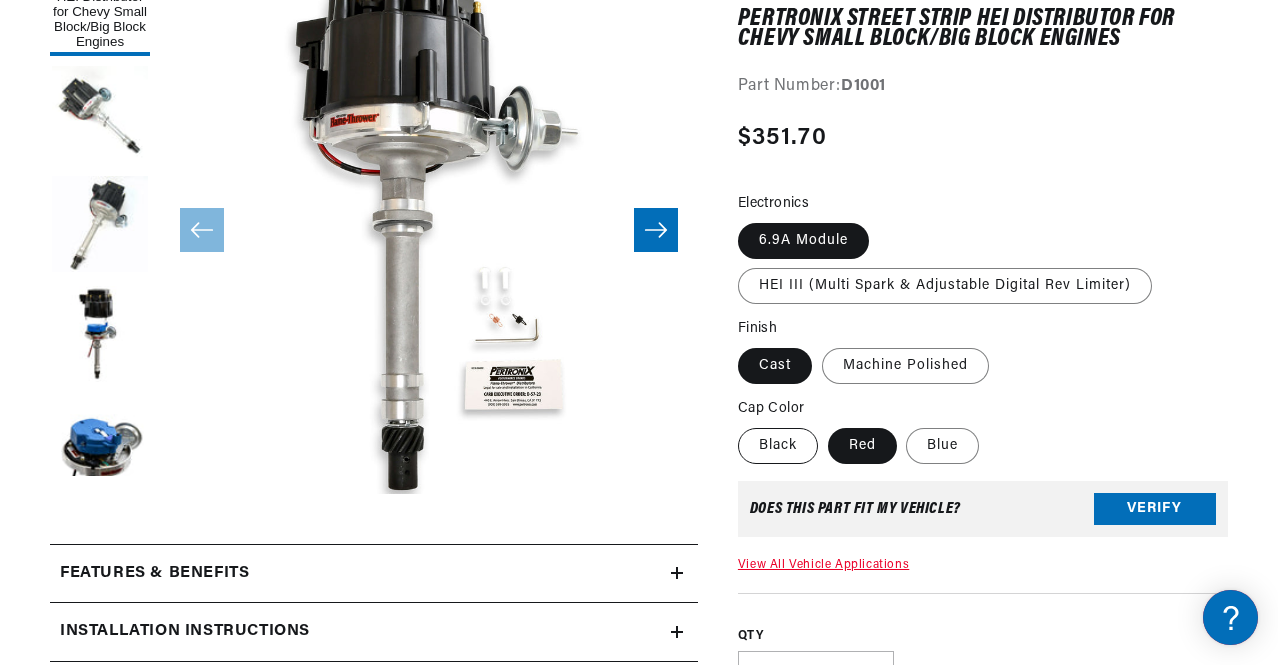 click on "Black" at bounding box center (778, 446) 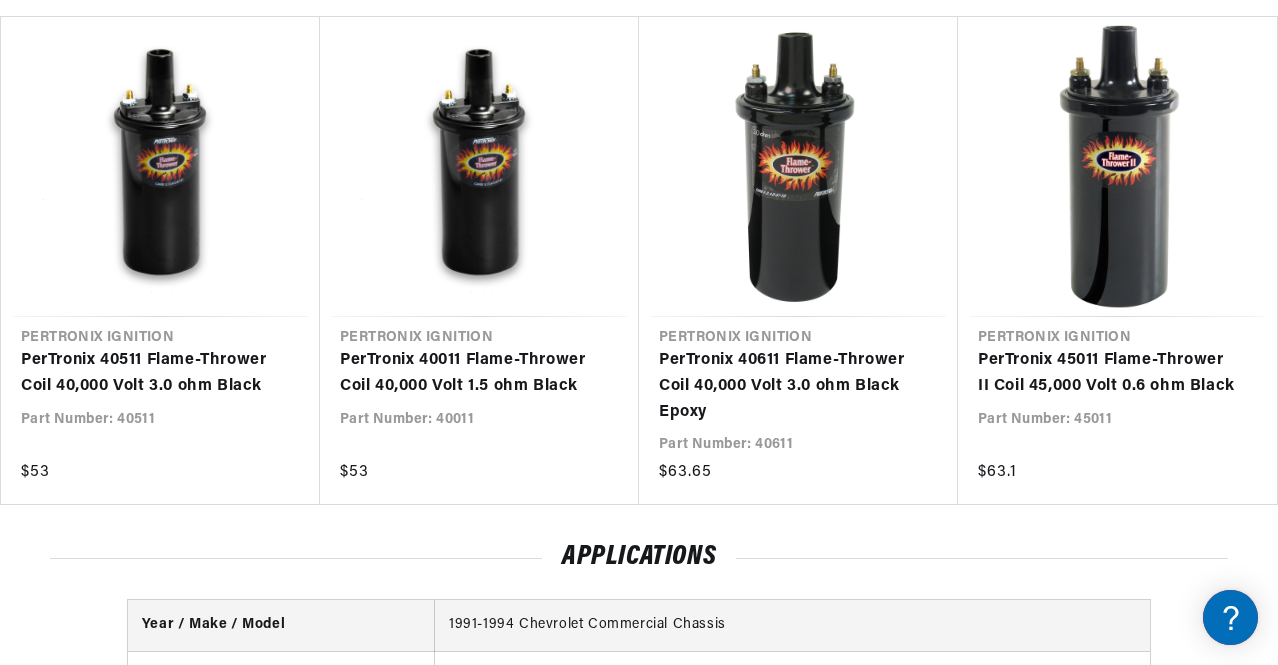 scroll, scrollTop: 2056, scrollLeft: 0, axis: vertical 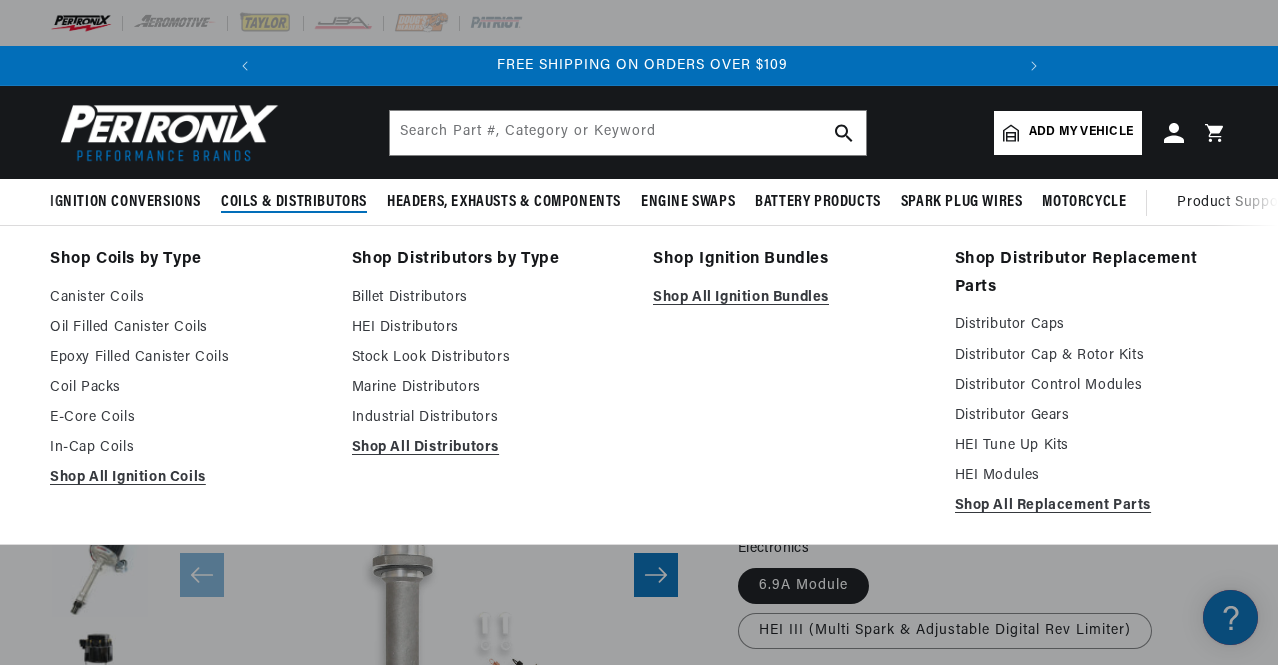 click on "Shop Distributors by Type" at bounding box center (489, 260) 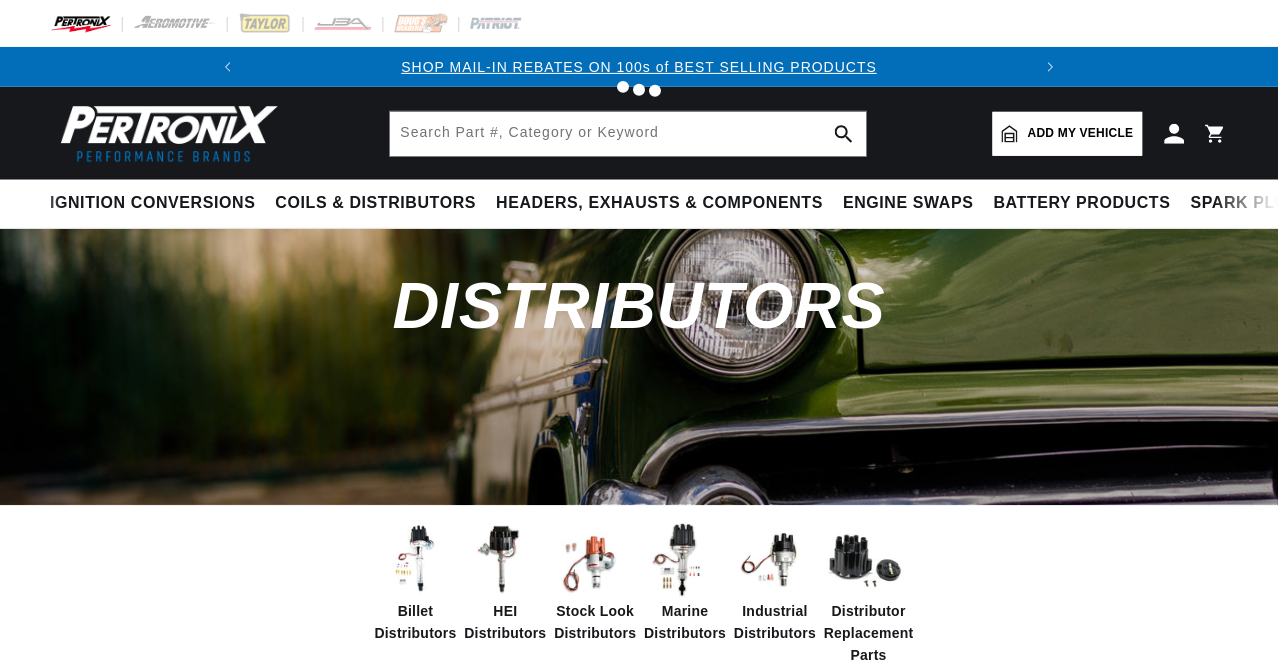 scroll, scrollTop: 0, scrollLeft: 0, axis: both 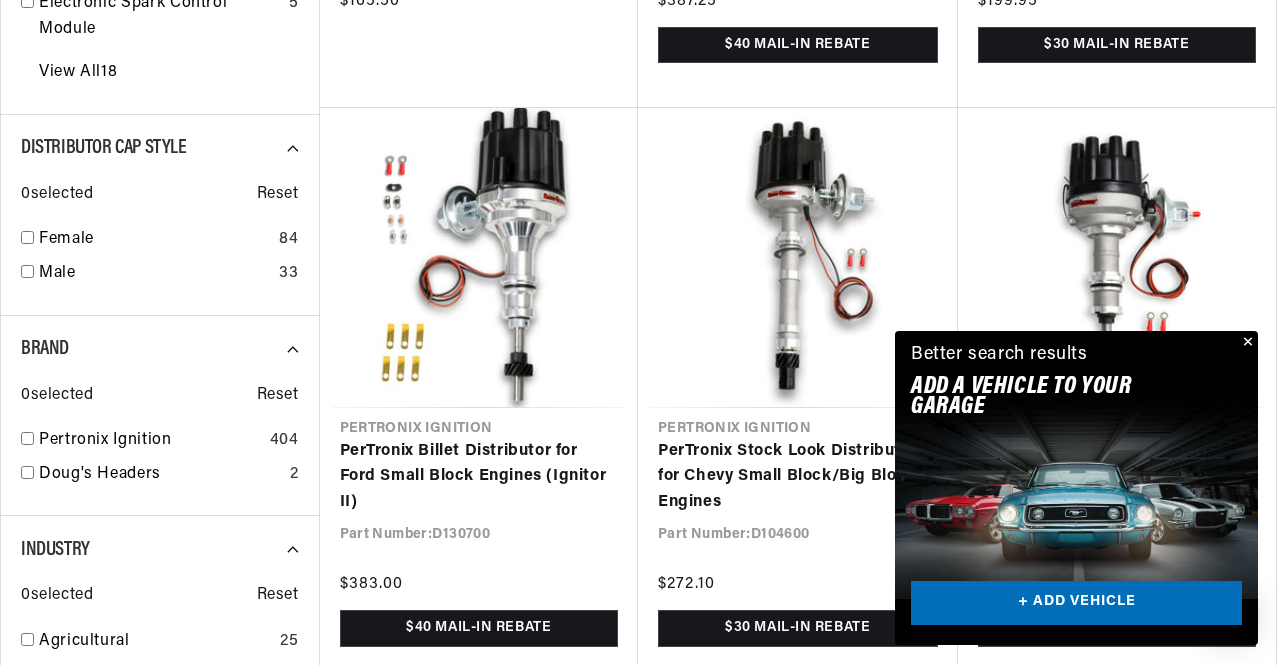 click at bounding box center (1246, 343) 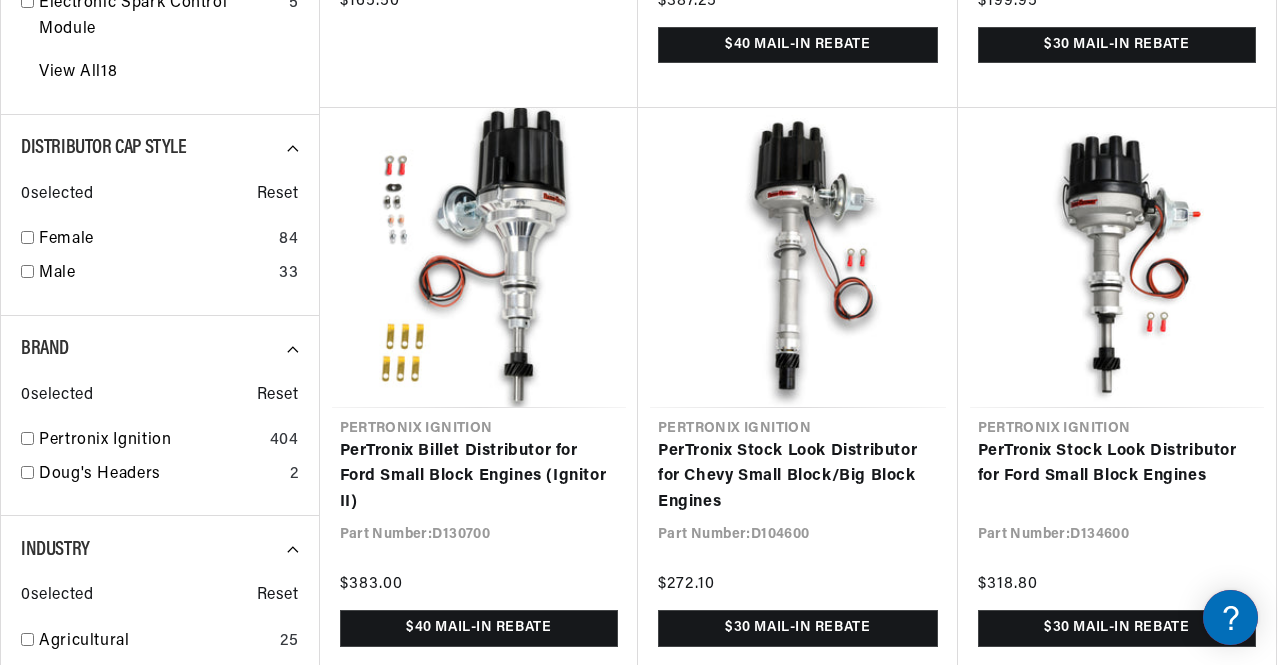scroll, scrollTop: 0, scrollLeft: 0, axis: both 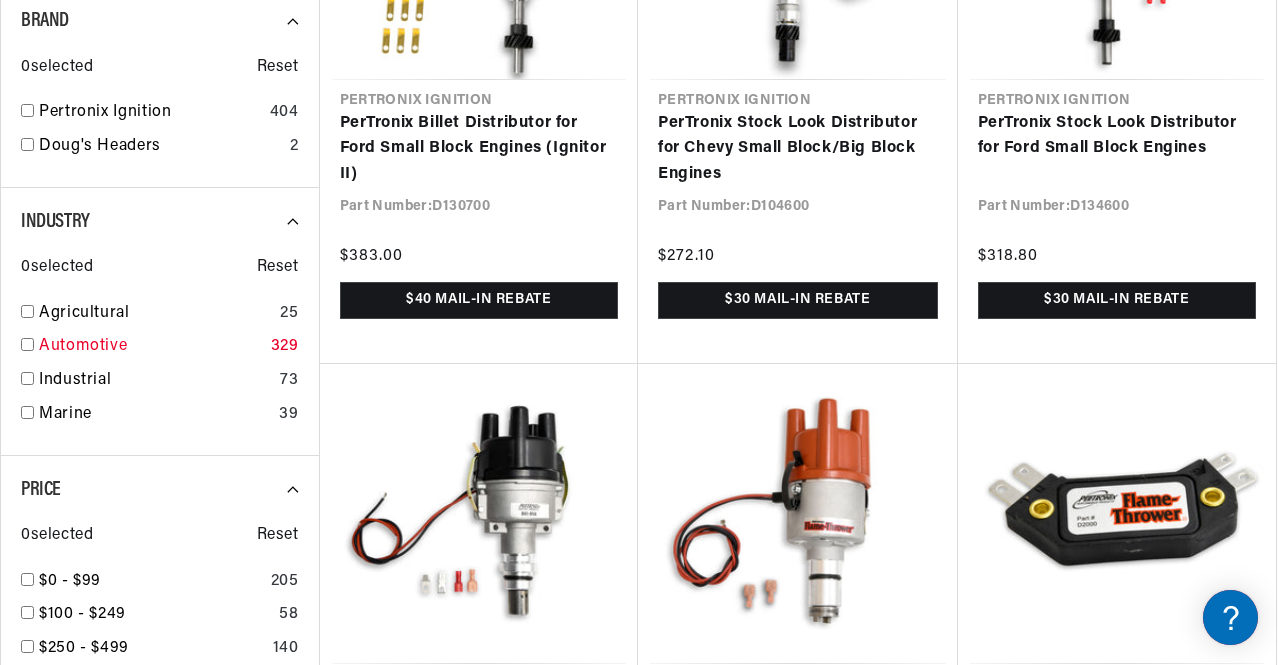 click at bounding box center [27, 344] 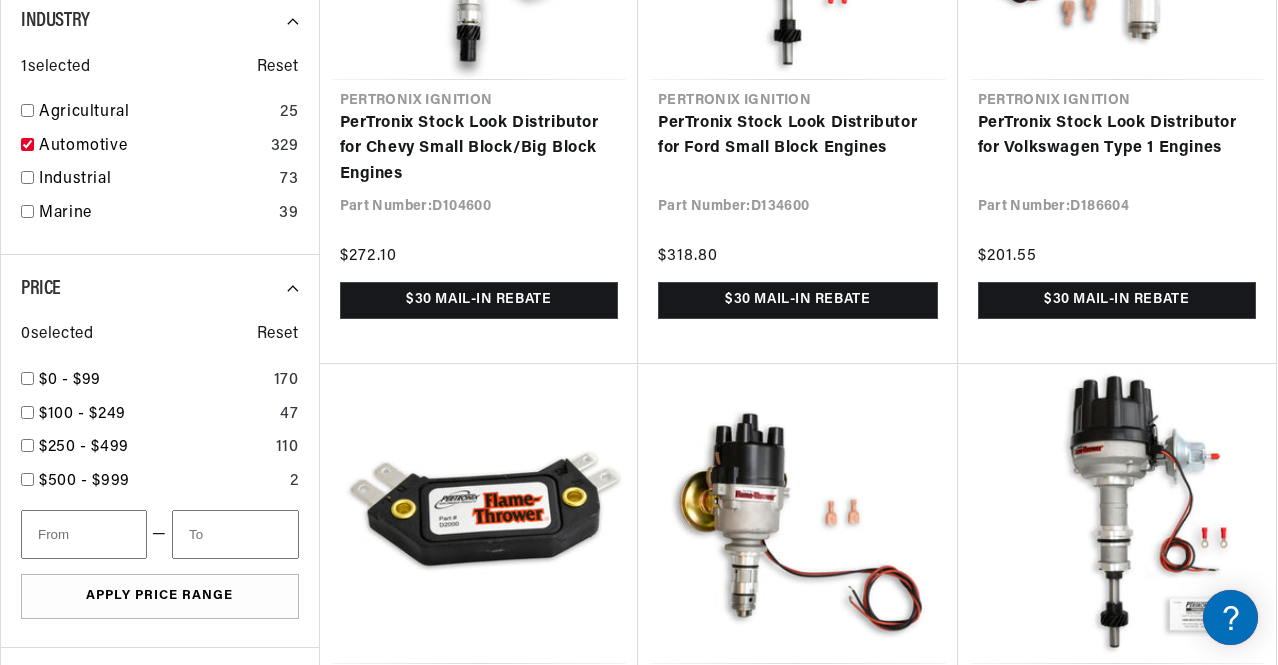 scroll, scrollTop: 0, scrollLeft: 746, axis: horizontal 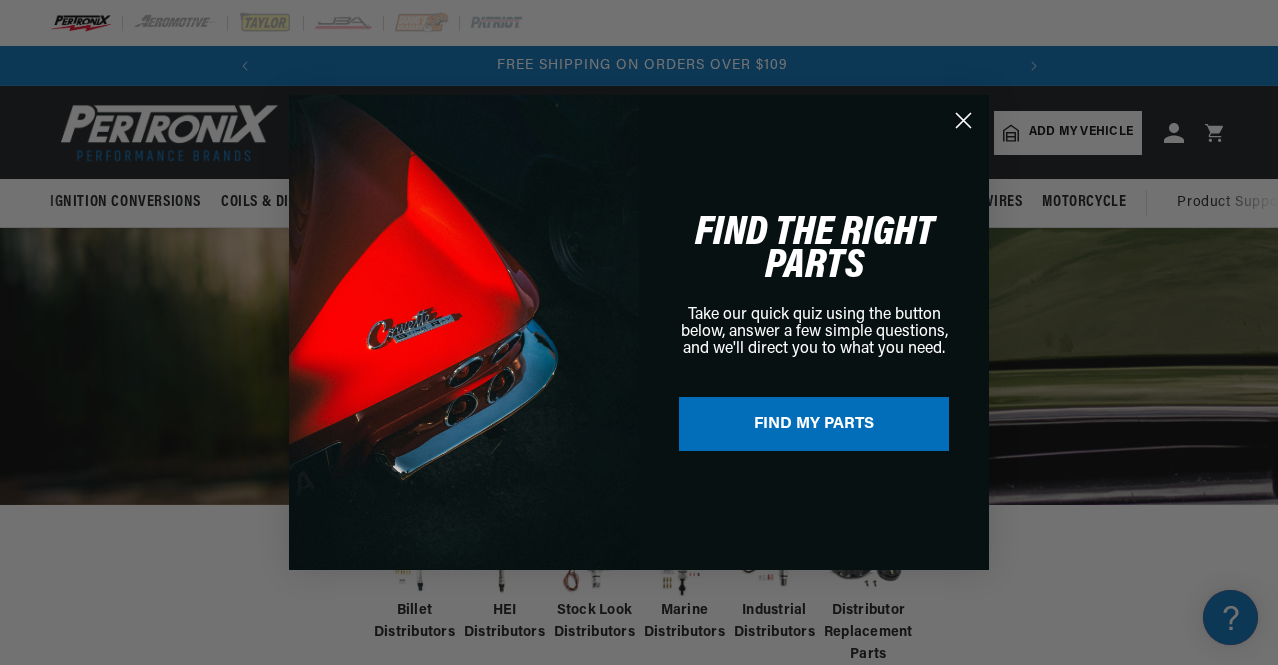 click 